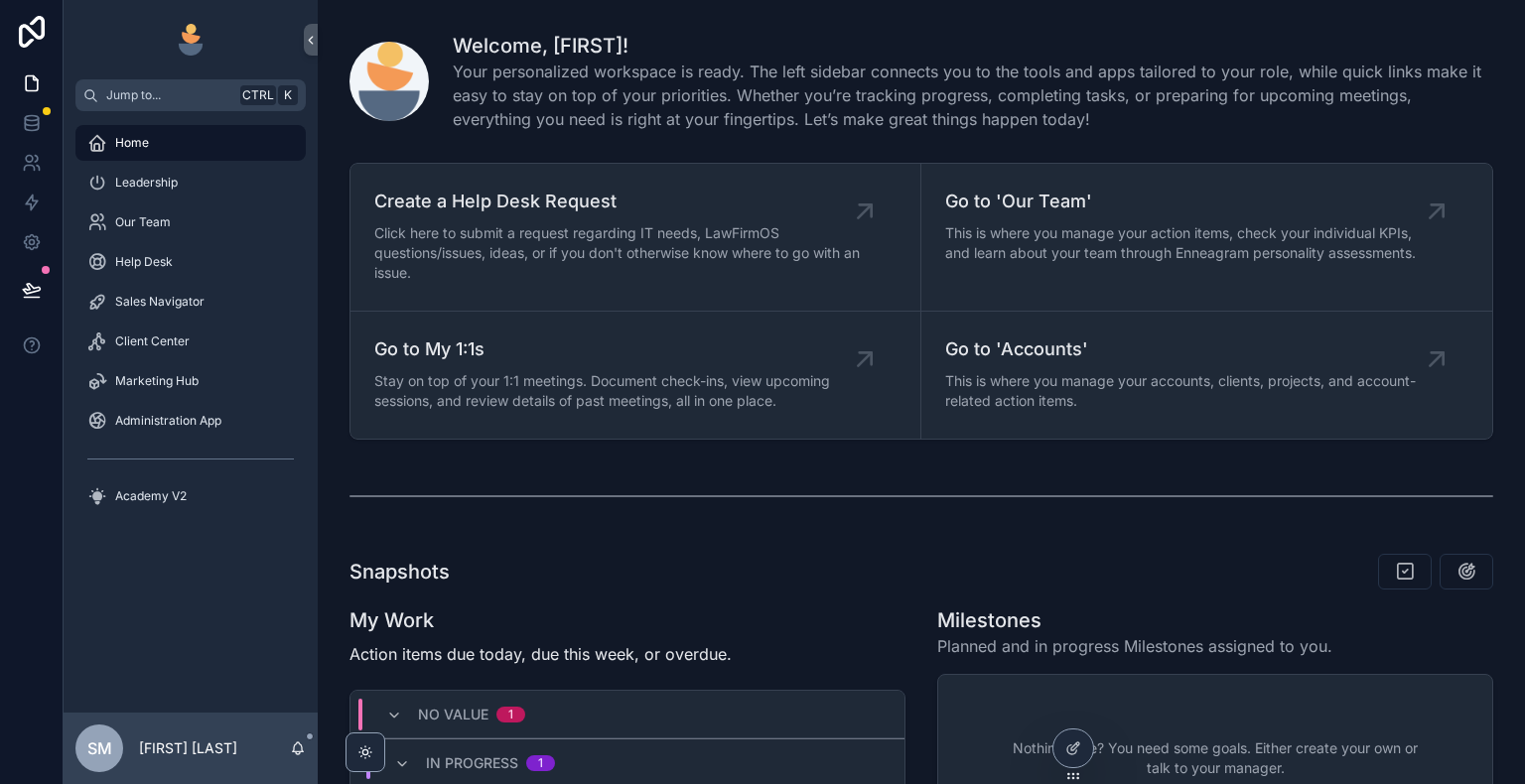 scroll, scrollTop: 0, scrollLeft: 0, axis: both 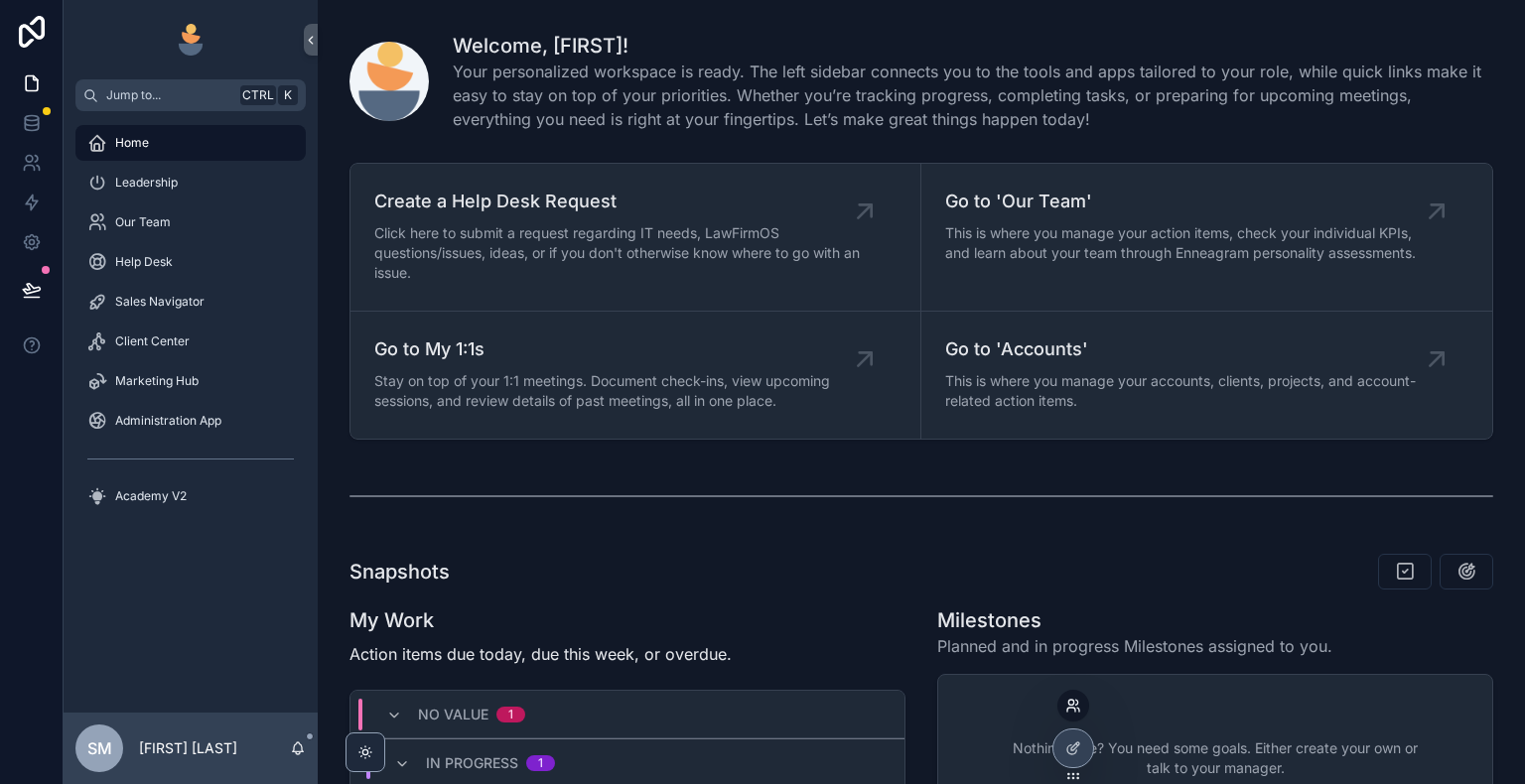 click 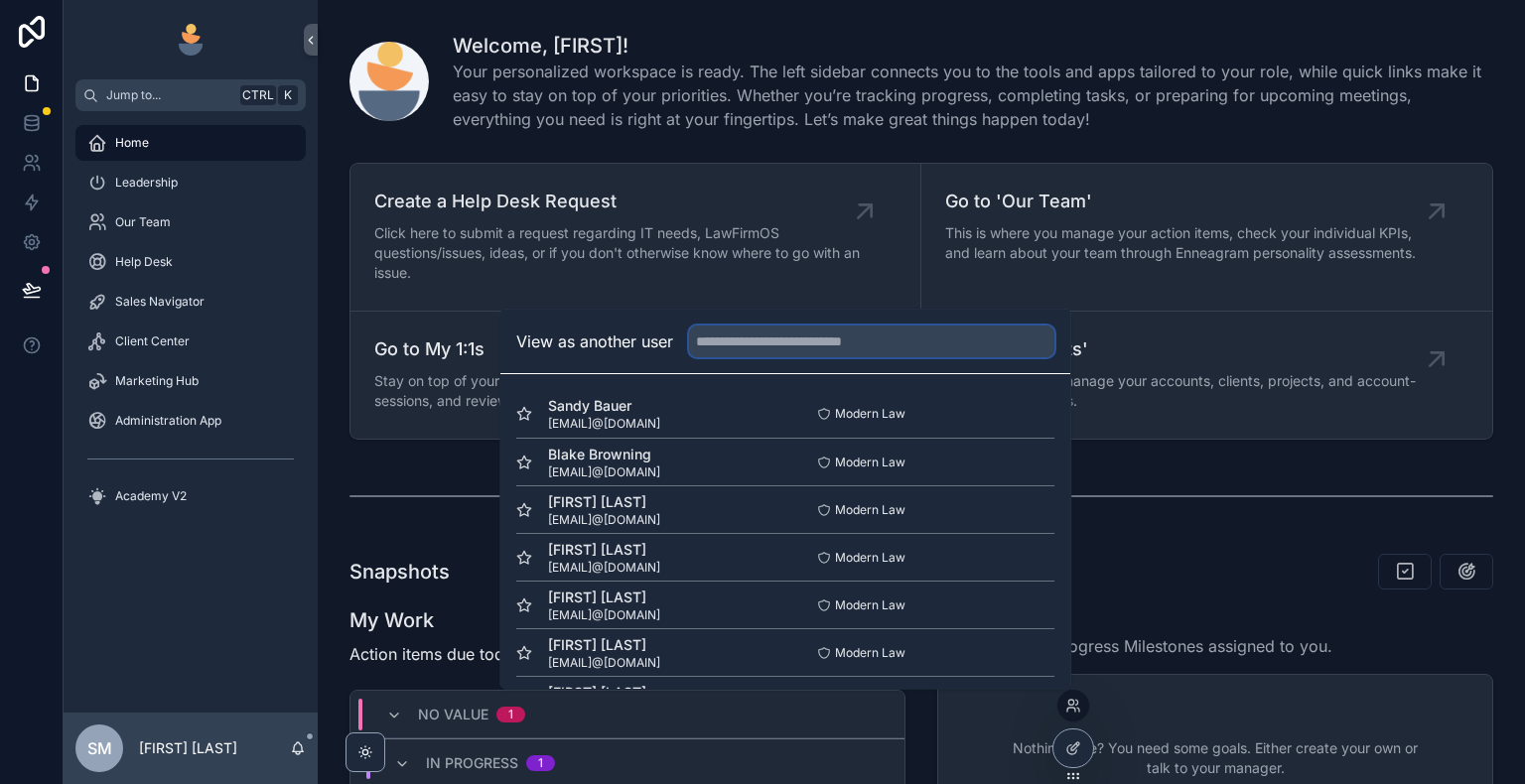 click at bounding box center [872, 341] 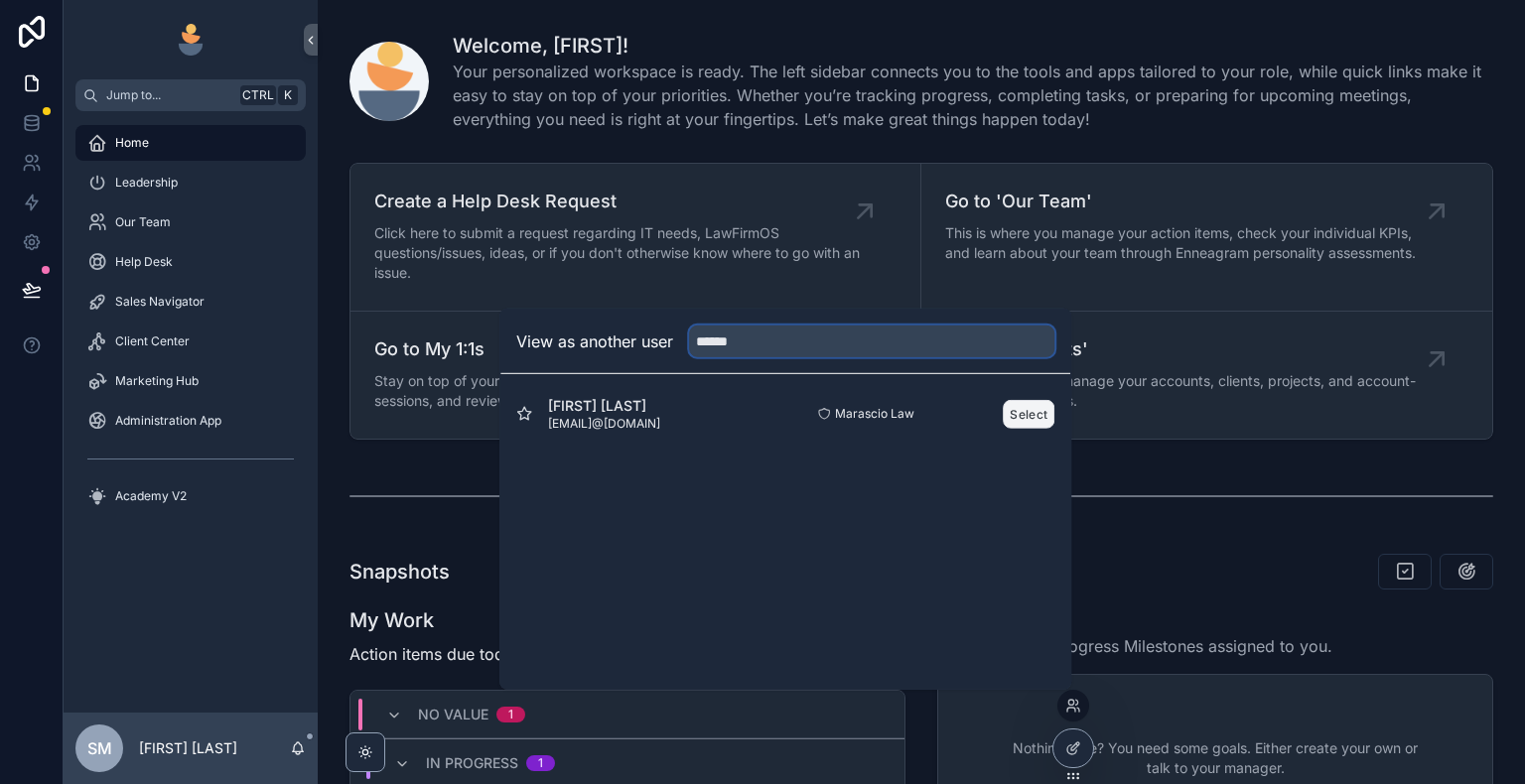 type on "******" 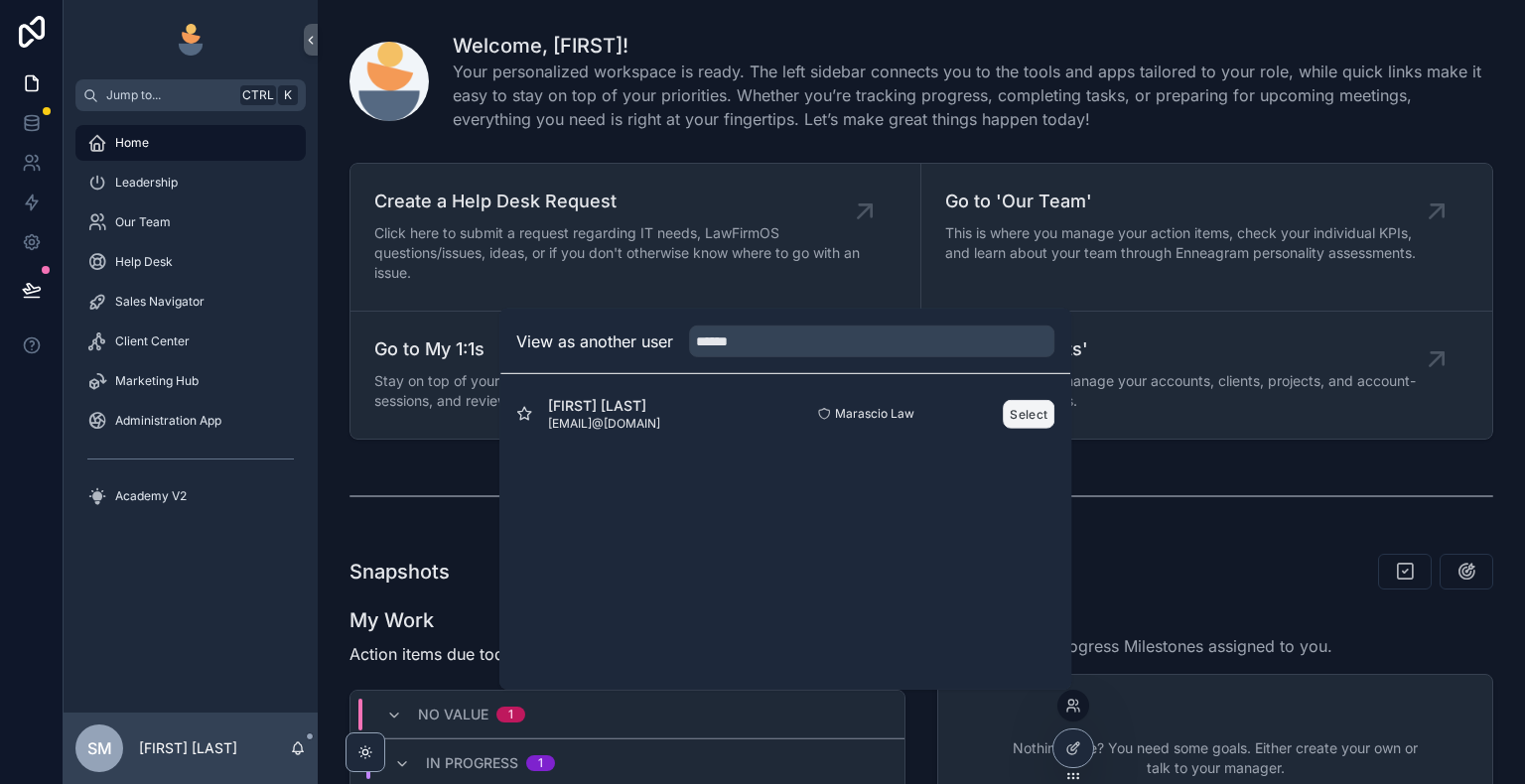 click on "Select" at bounding box center (1029, 413) 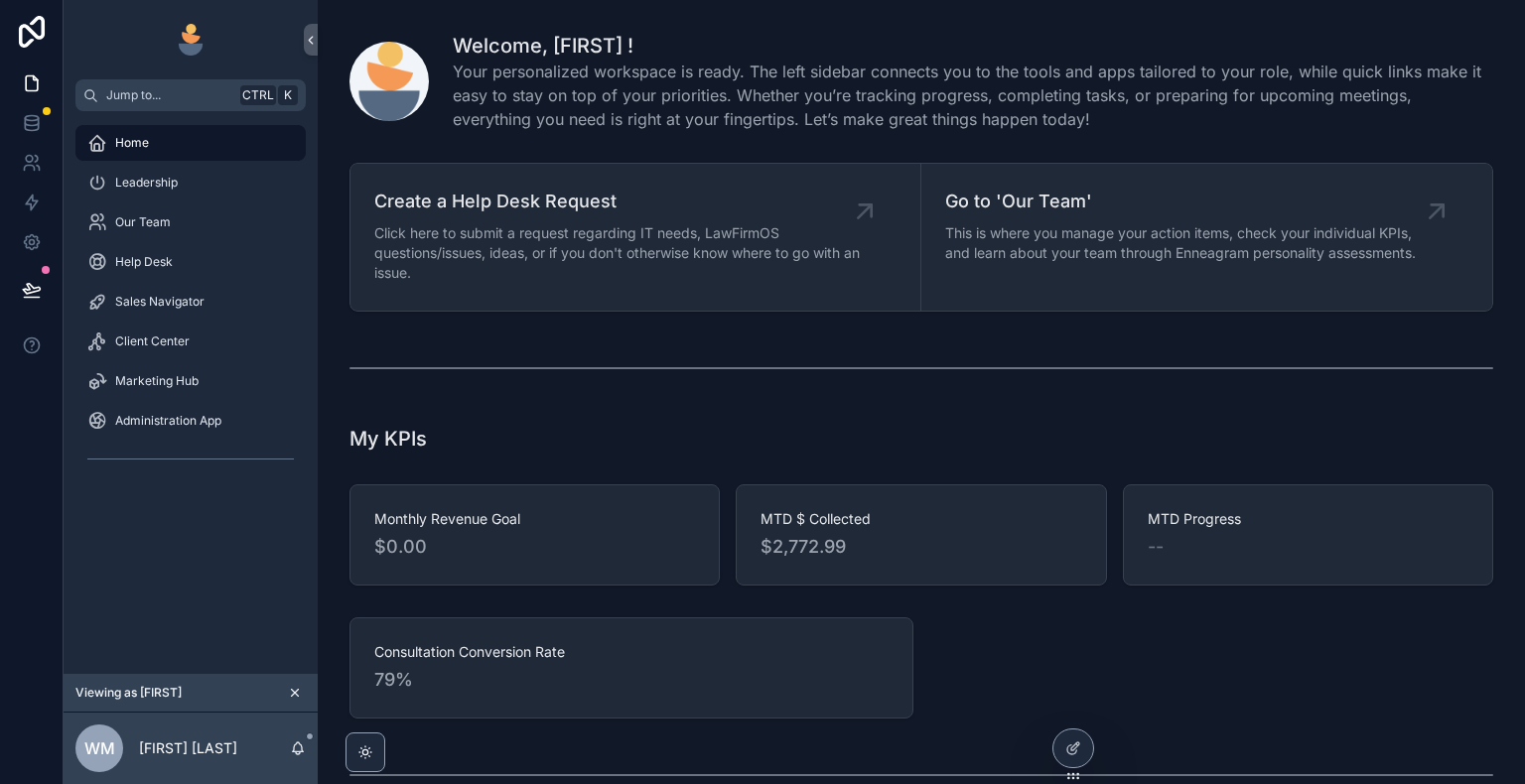 scroll, scrollTop: 0, scrollLeft: 0, axis: both 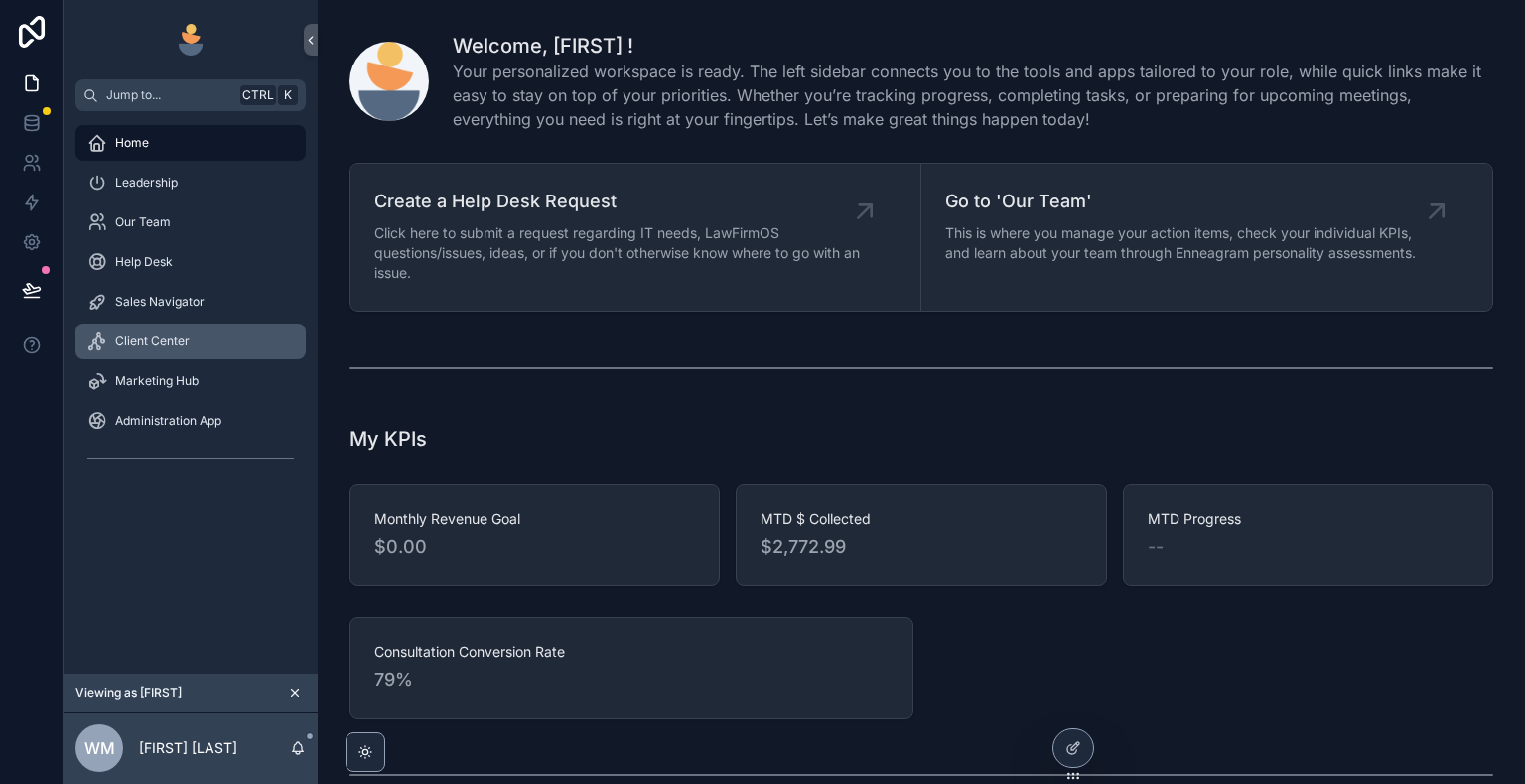 click on "Client Center" at bounding box center (191, 341) 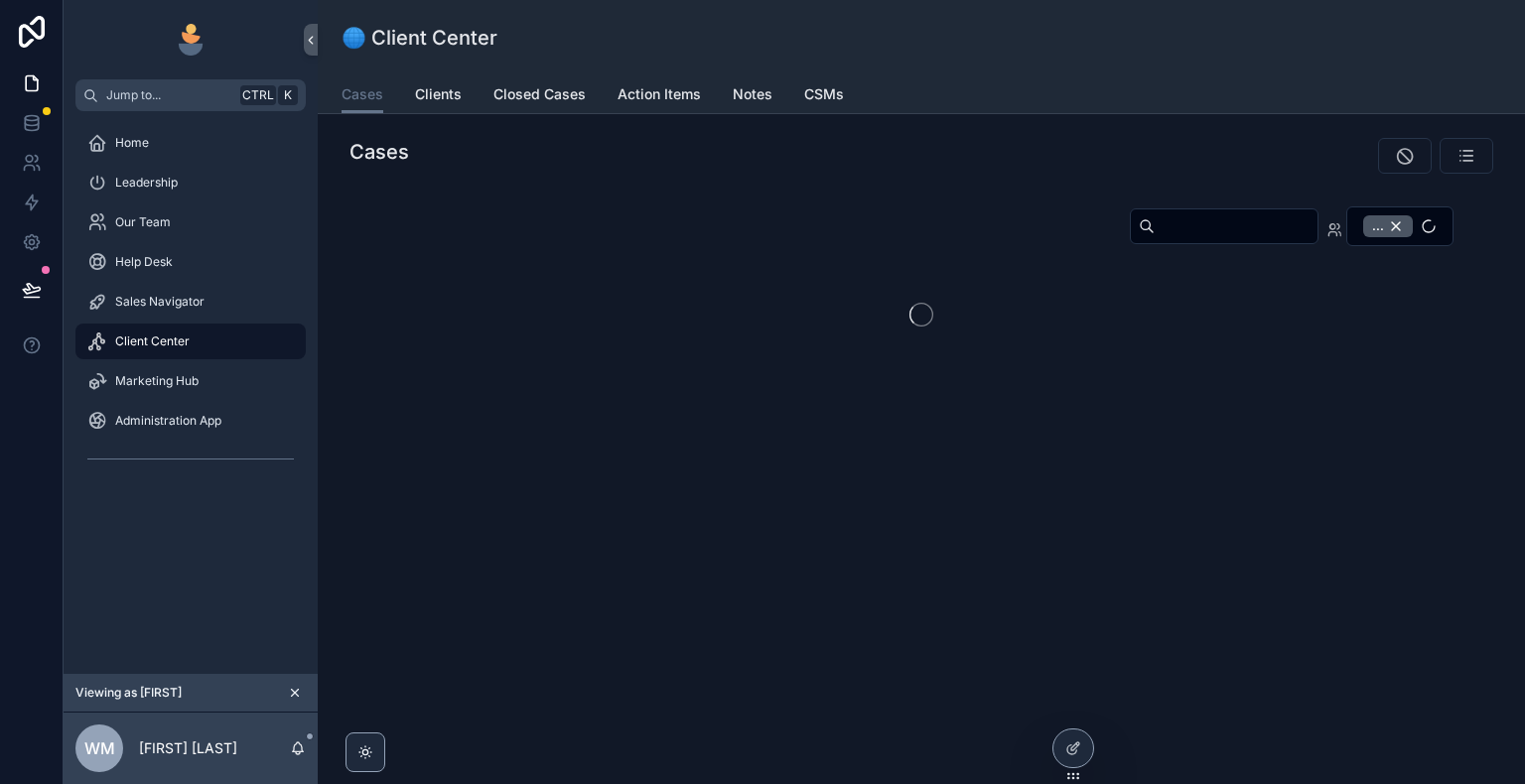 click on "CSMs" at bounding box center [824, 94] 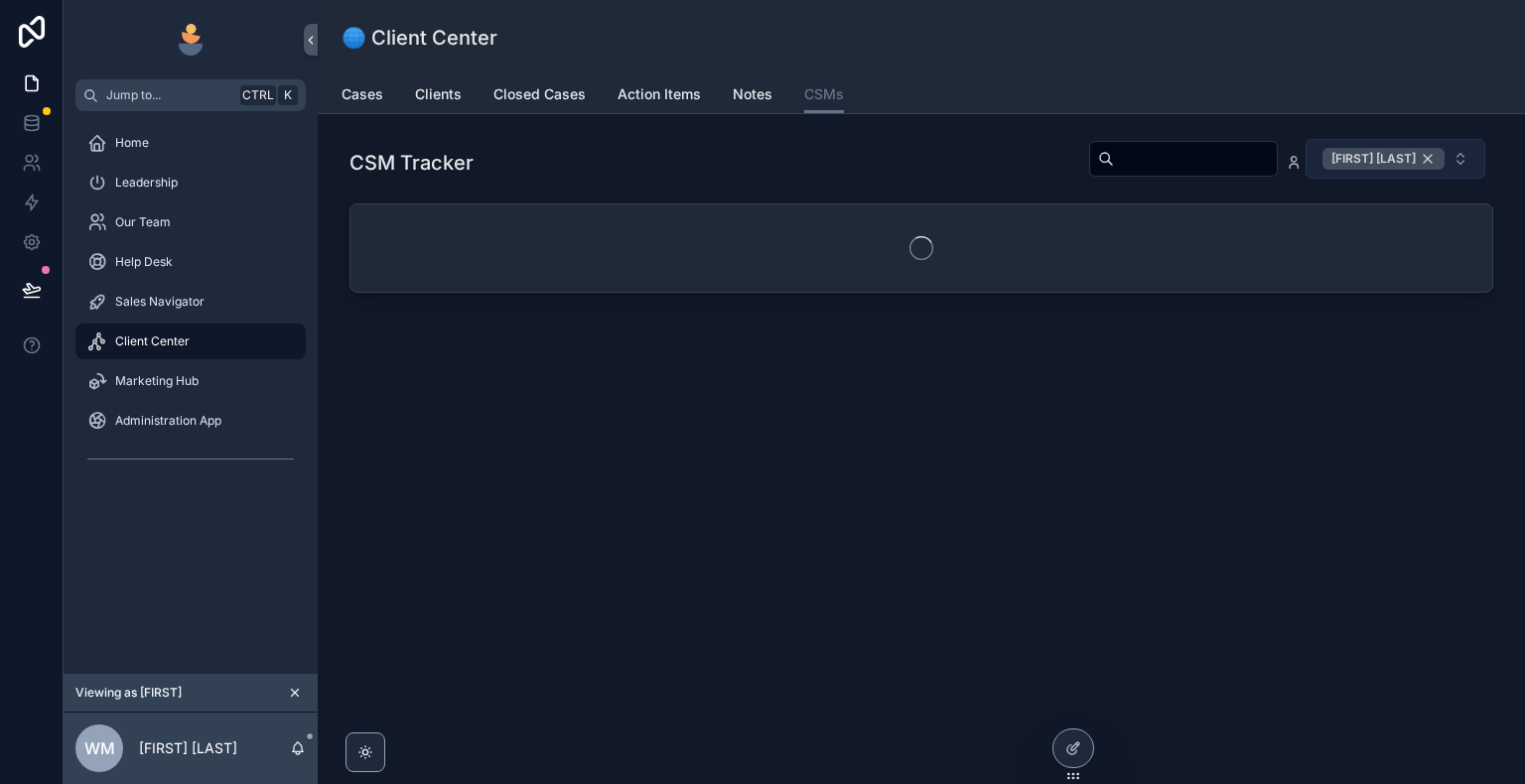 click on "[FIRST] [LAST]" at bounding box center (1383, 159) 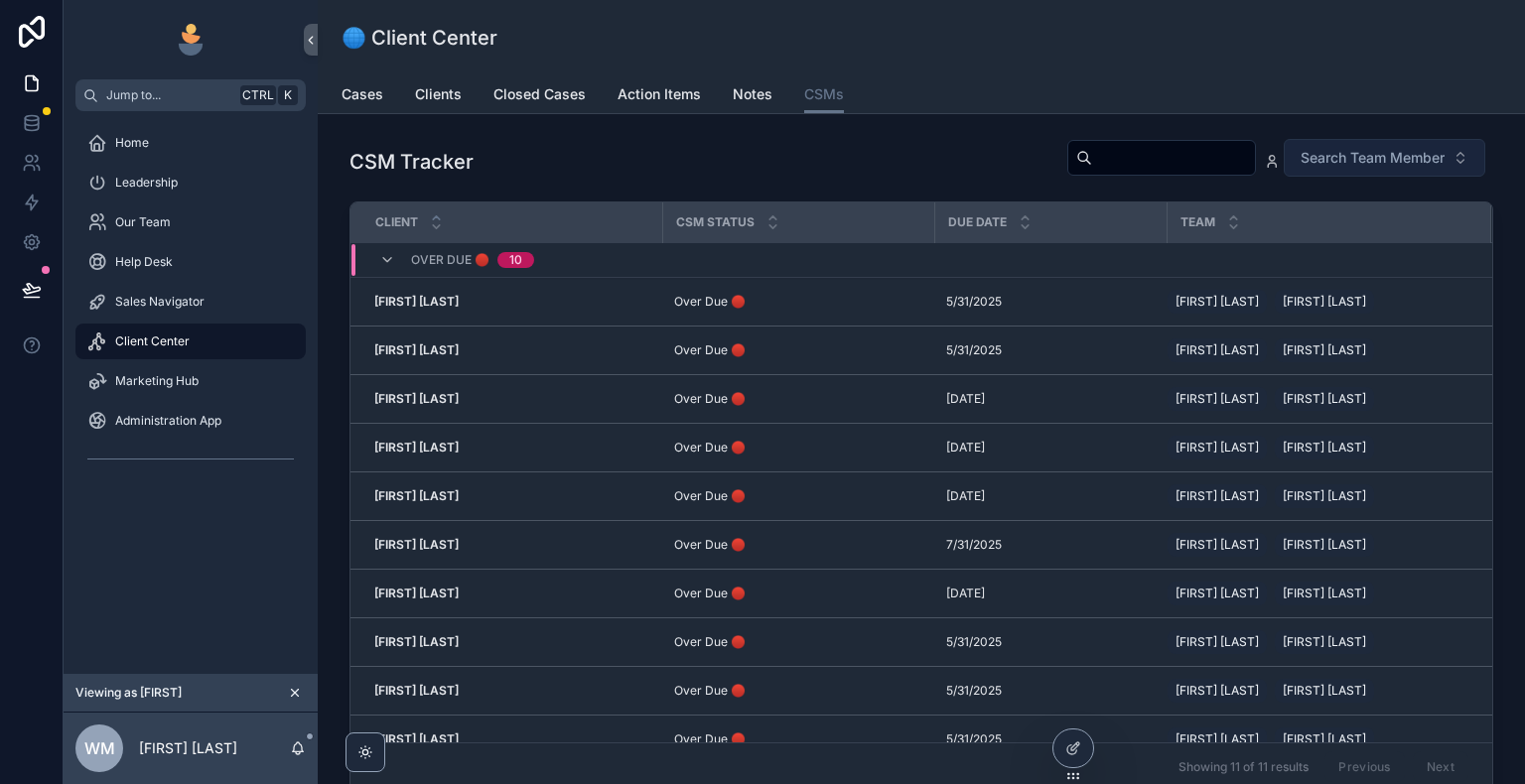 click on "CSM Tracker  Search Team Member" at bounding box center [921, 162] 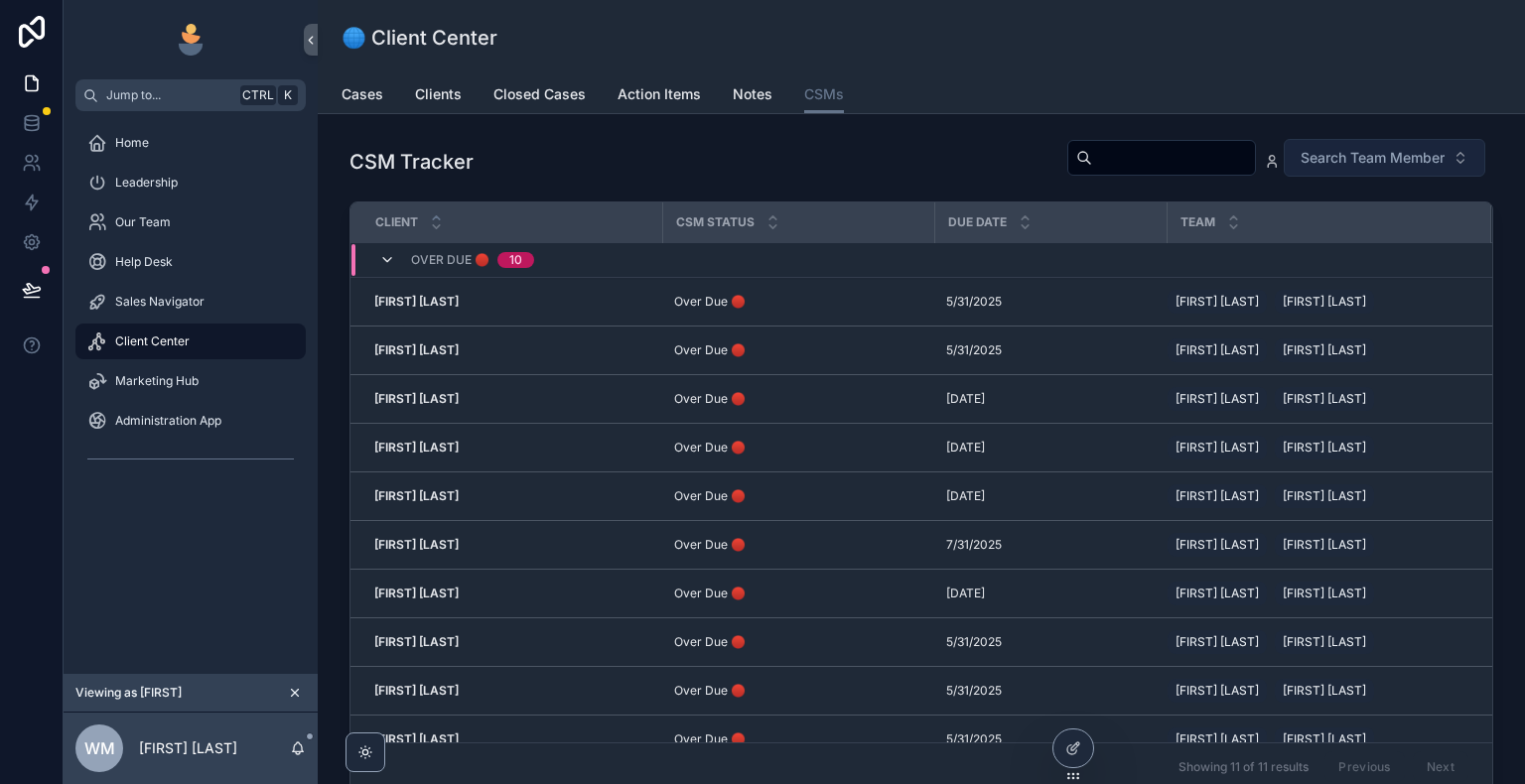 click at bounding box center (387, 260) 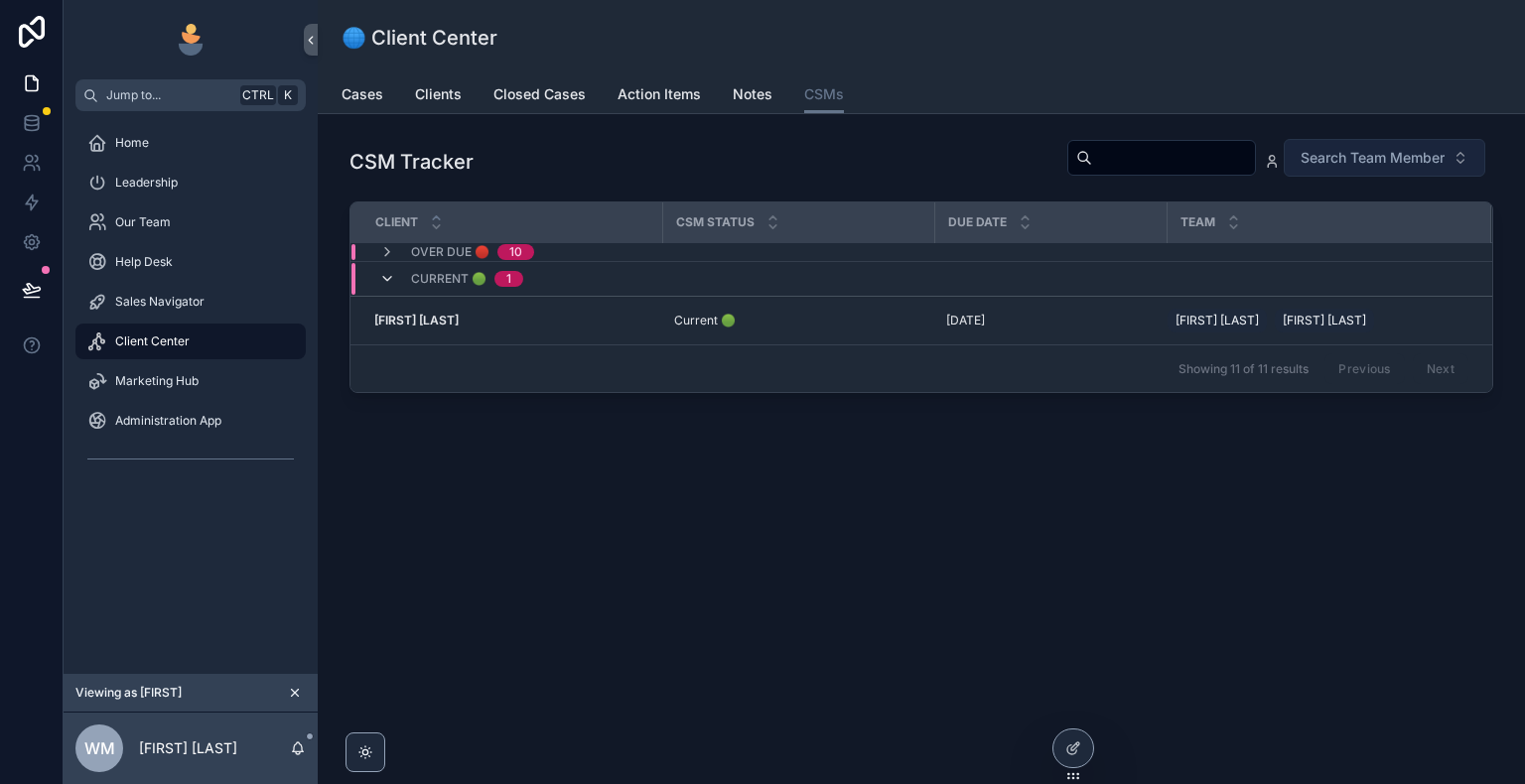 click at bounding box center (387, 279) 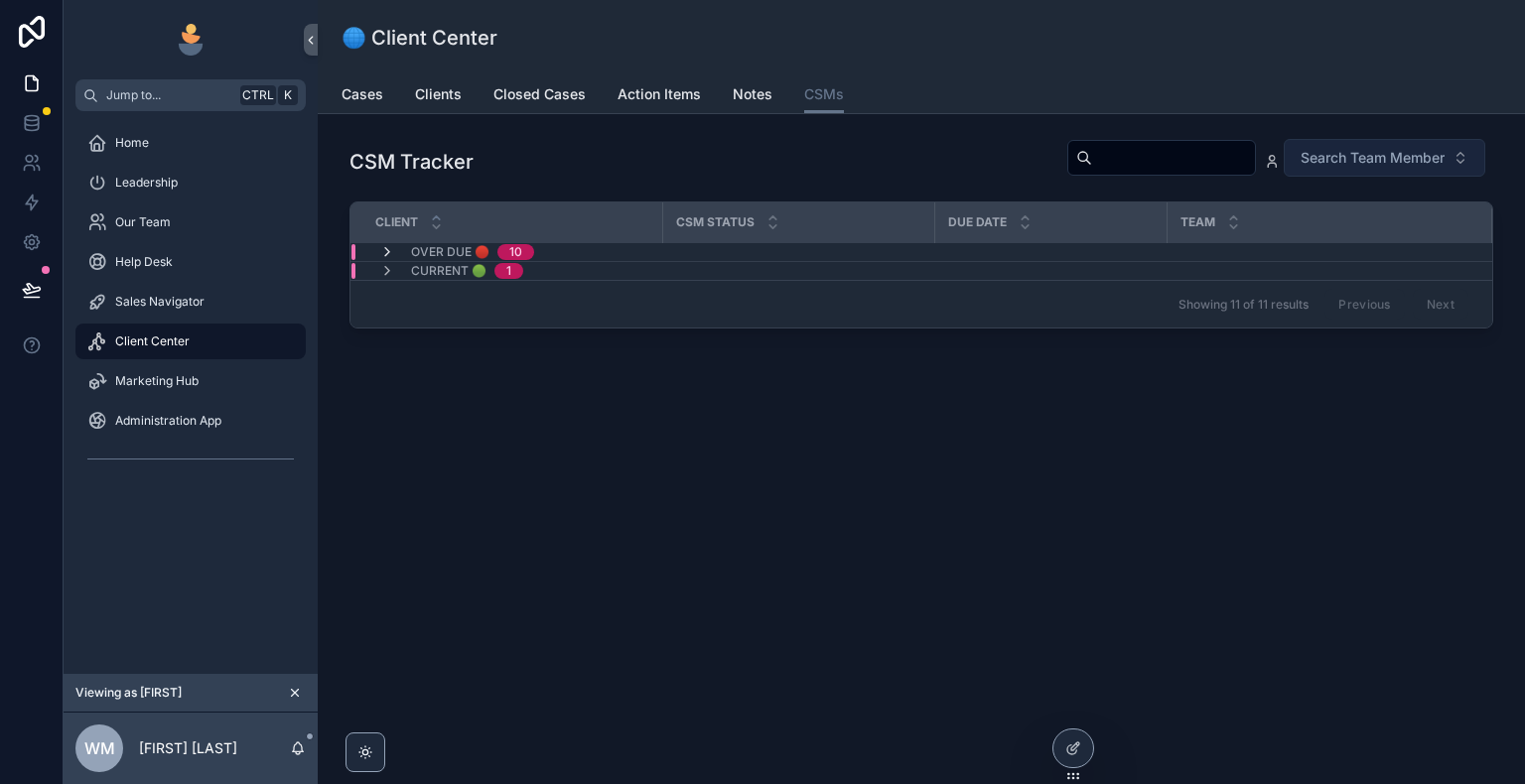 click at bounding box center [387, 252] 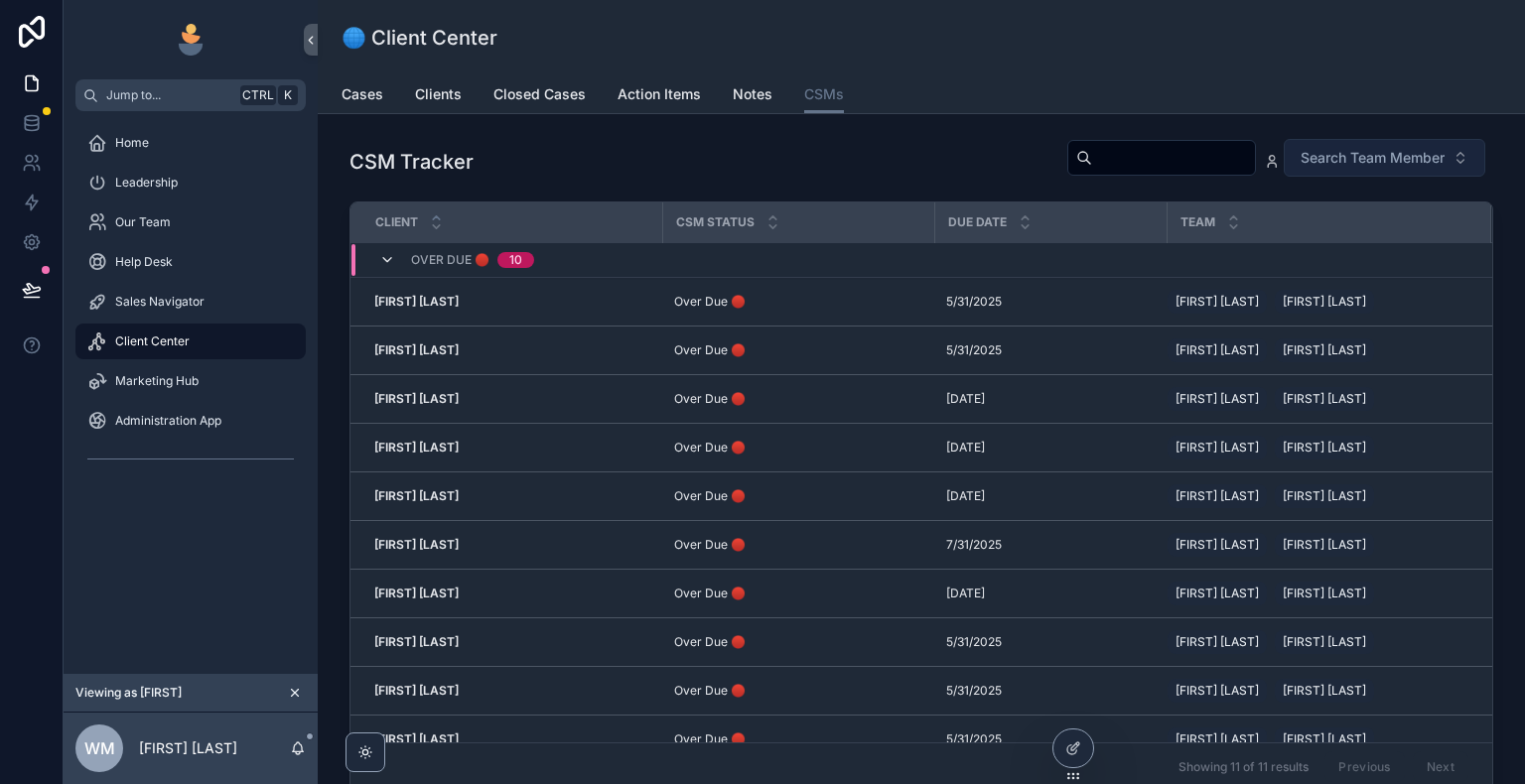 click at bounding box center [387, 260] 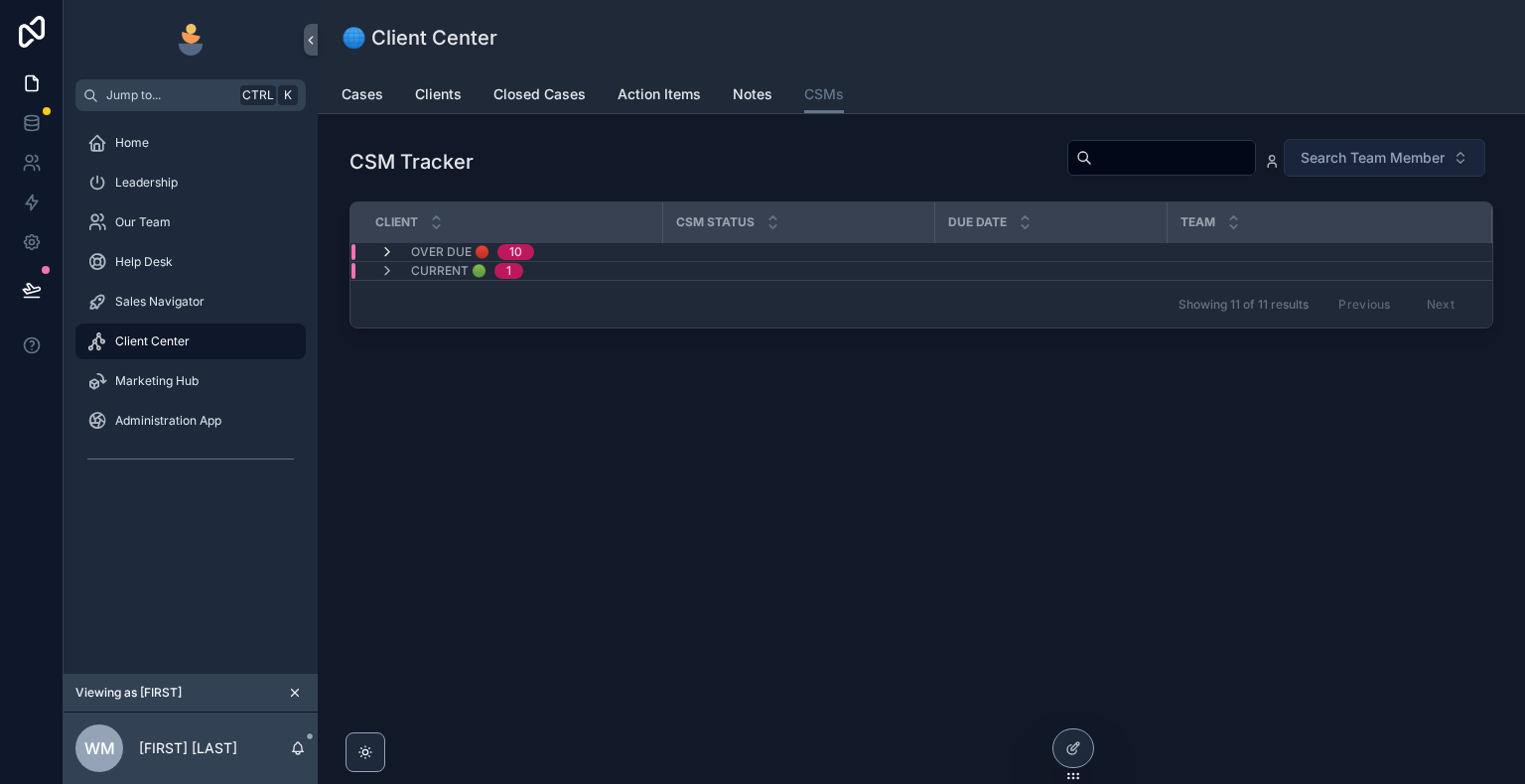 click at bounding box center (387, 252) 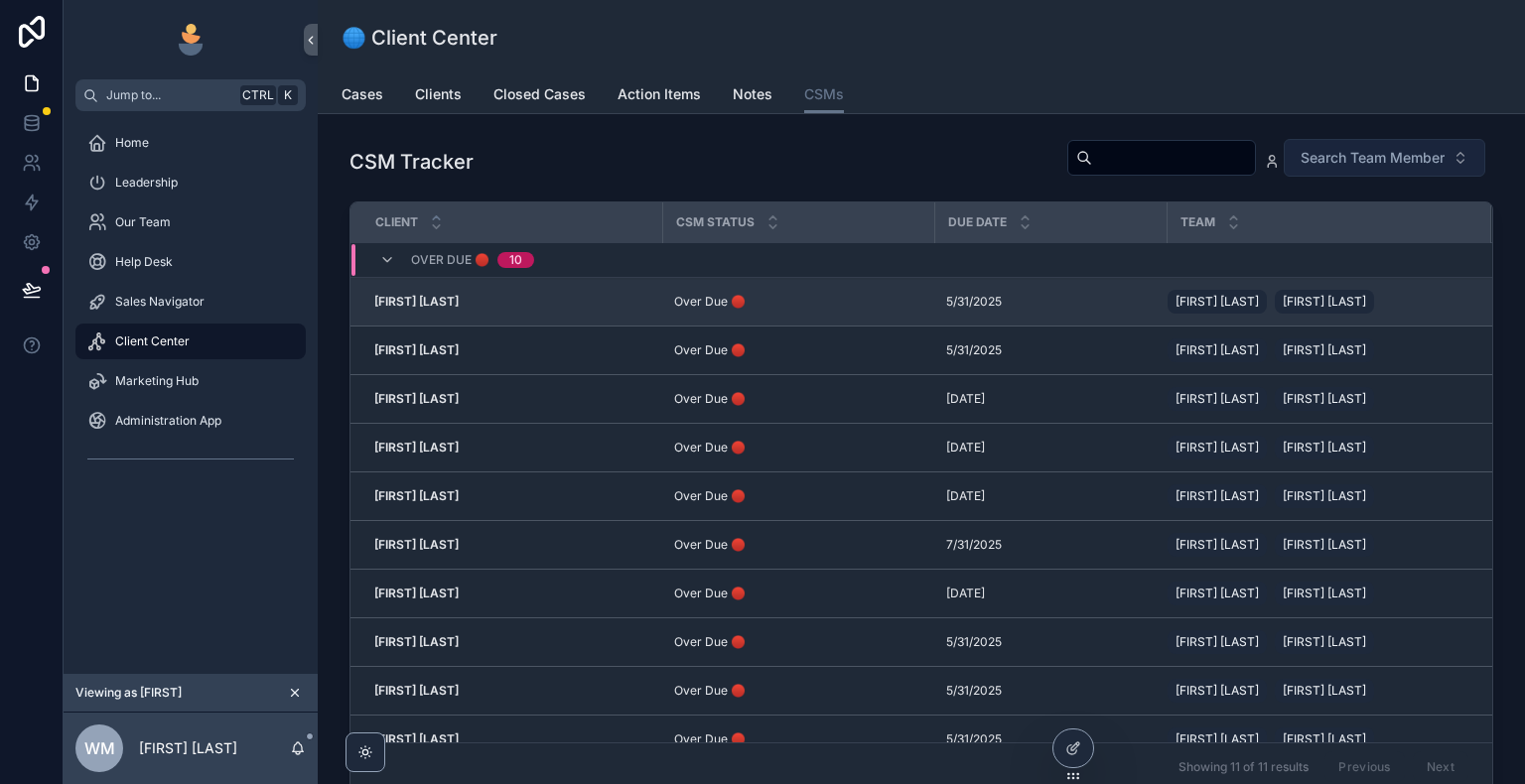 click on "Over Due 🔴 Over Due 🔴" at bounding box center [798, 302] 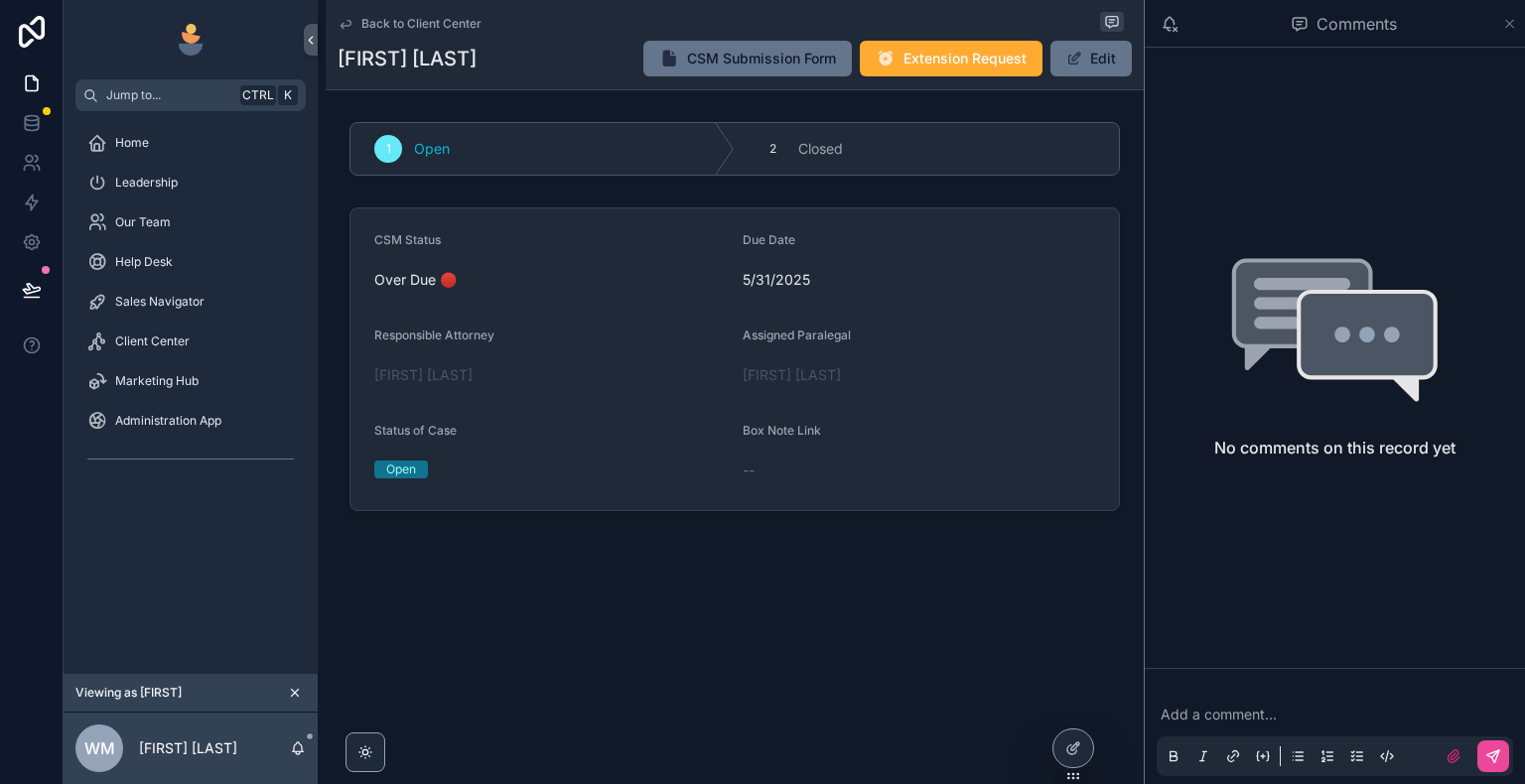 click 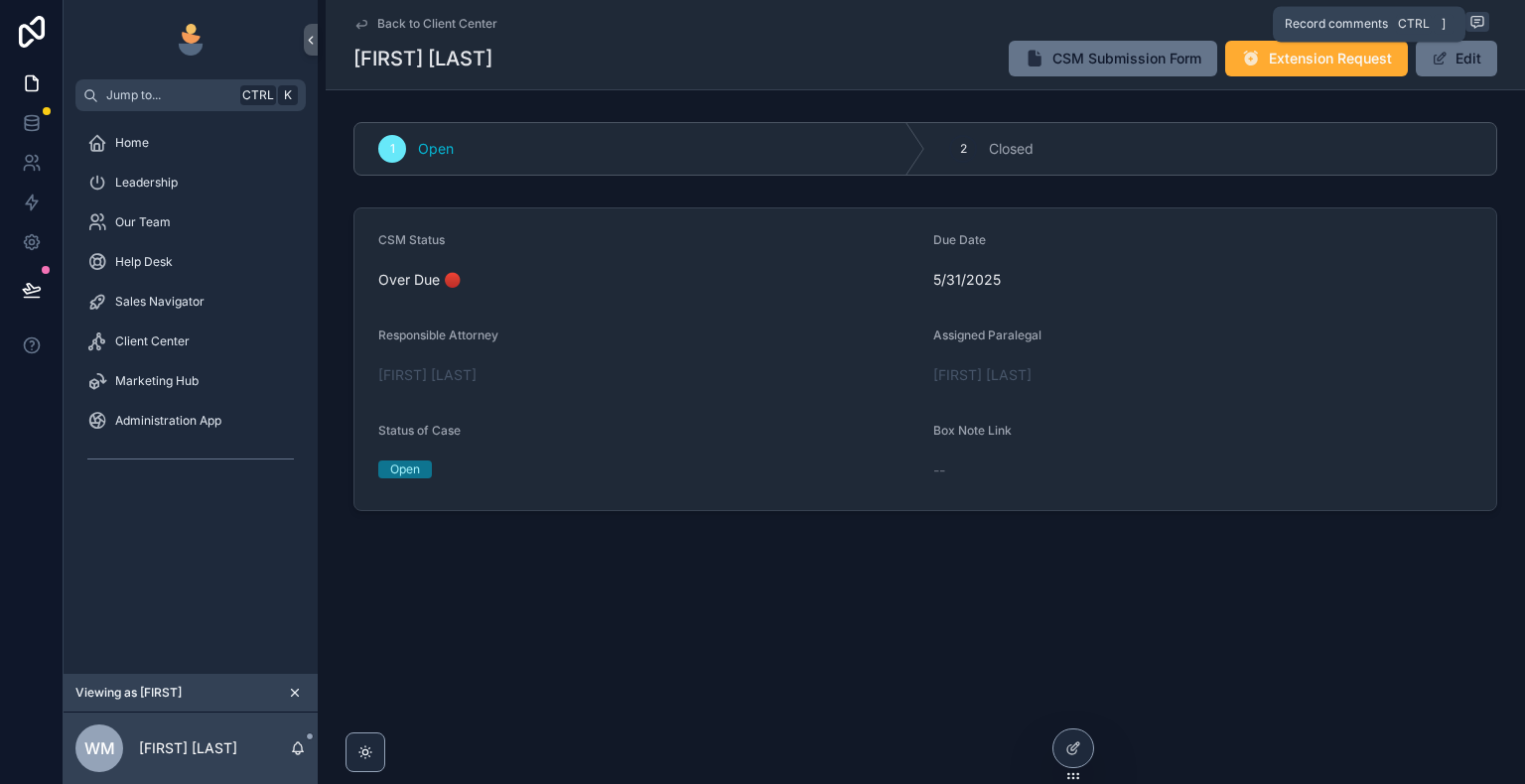 click 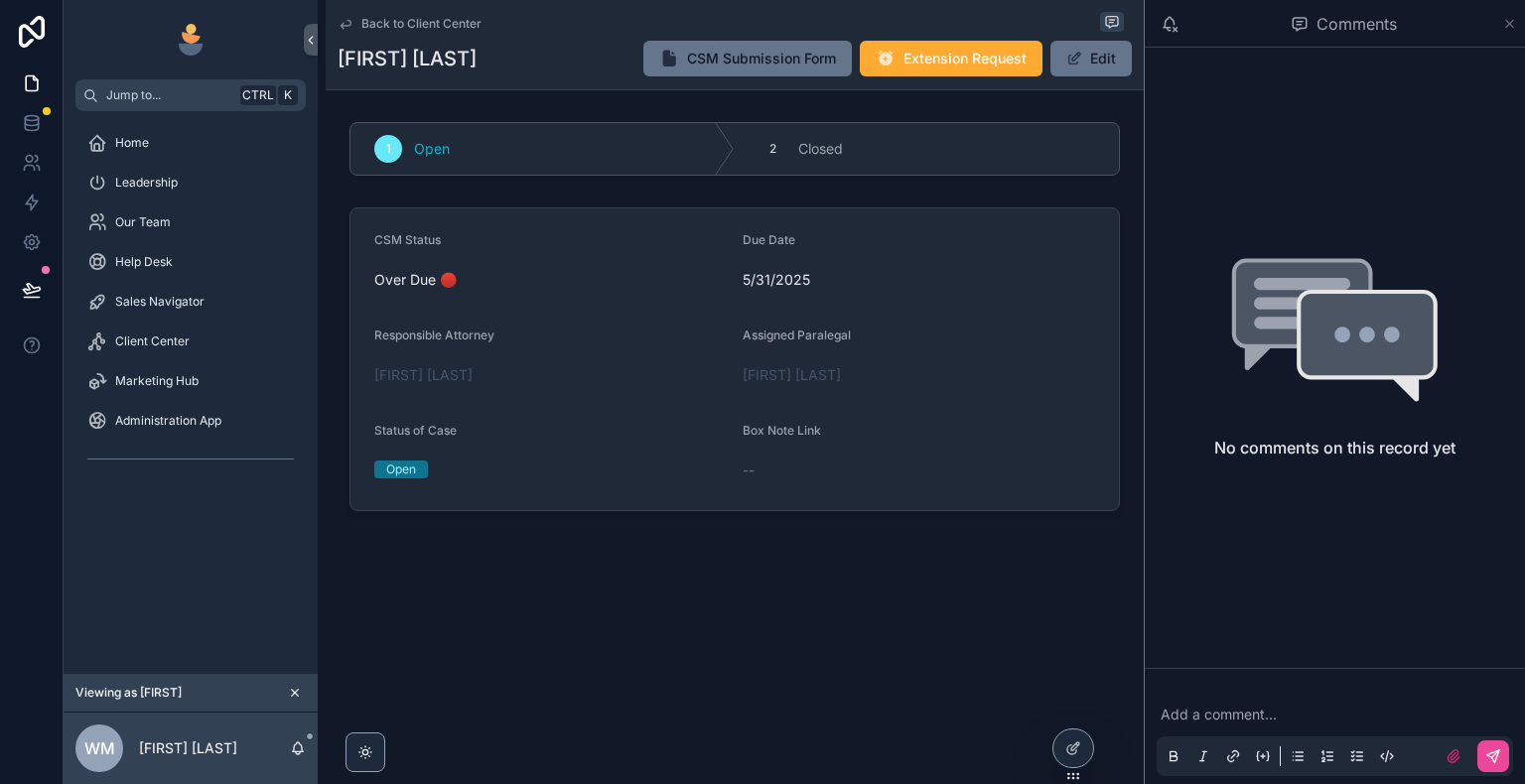 click 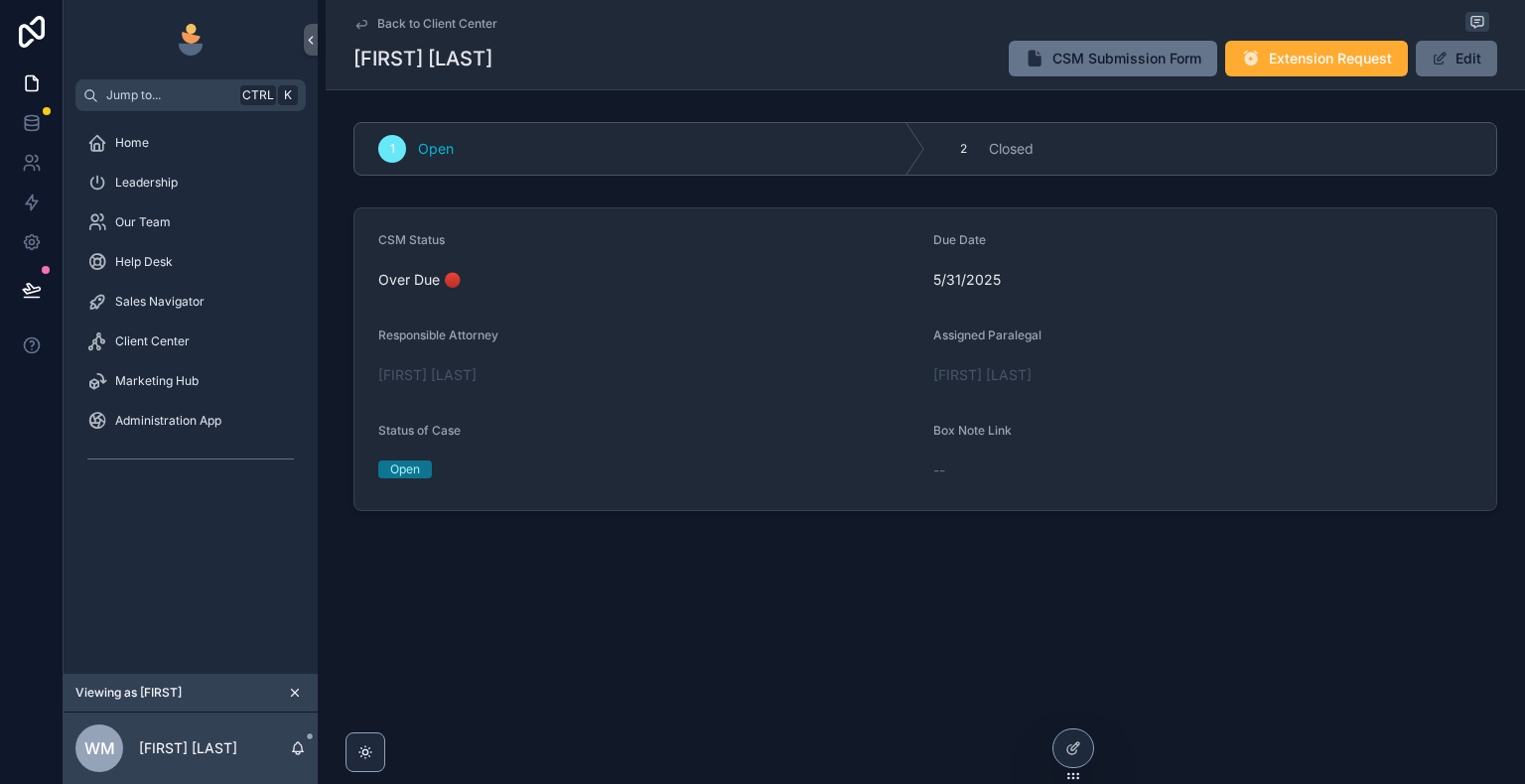 click on "Edit" at bounding box center (1456, 59) 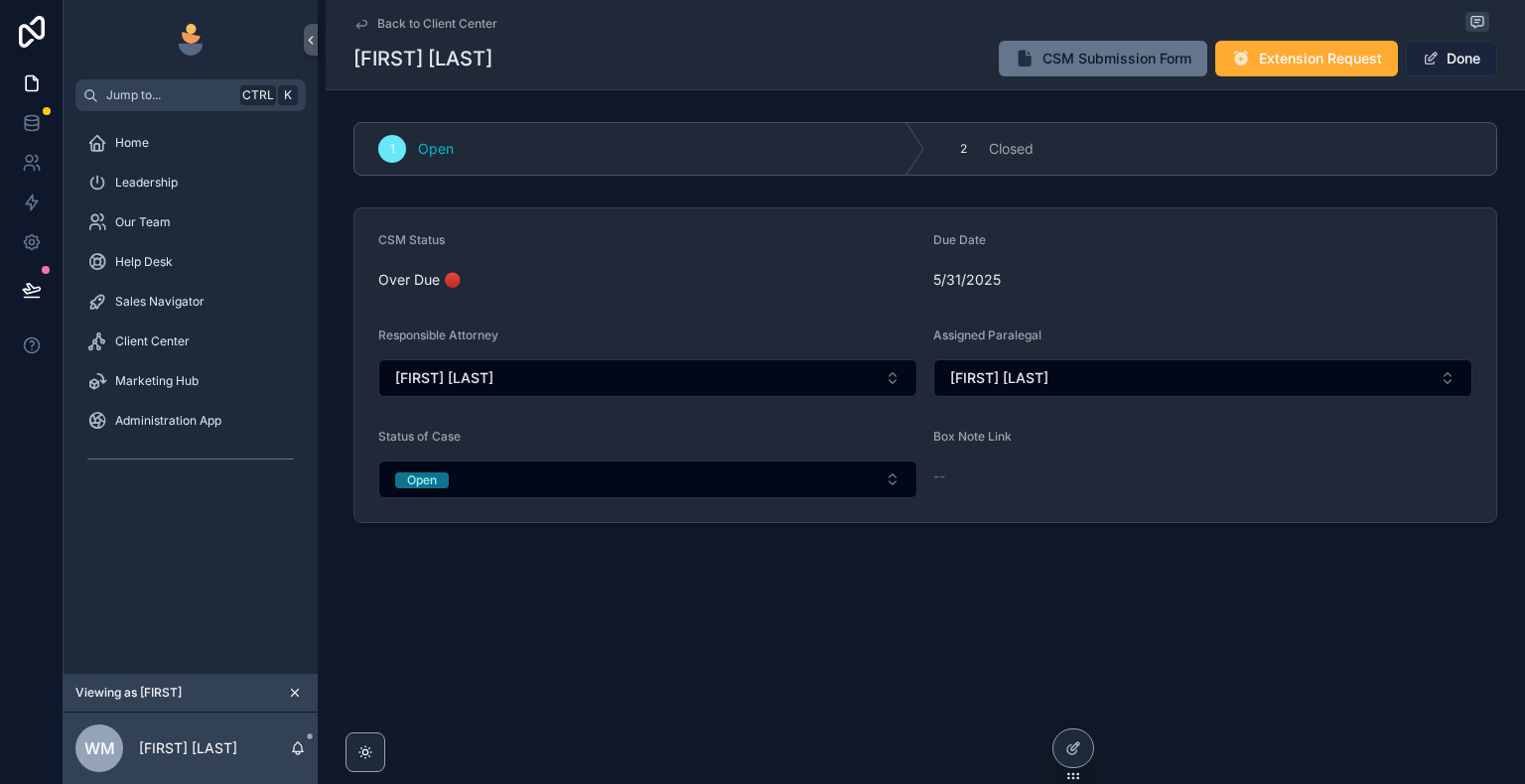 click on "Done" at bounding box center [1452, 59] 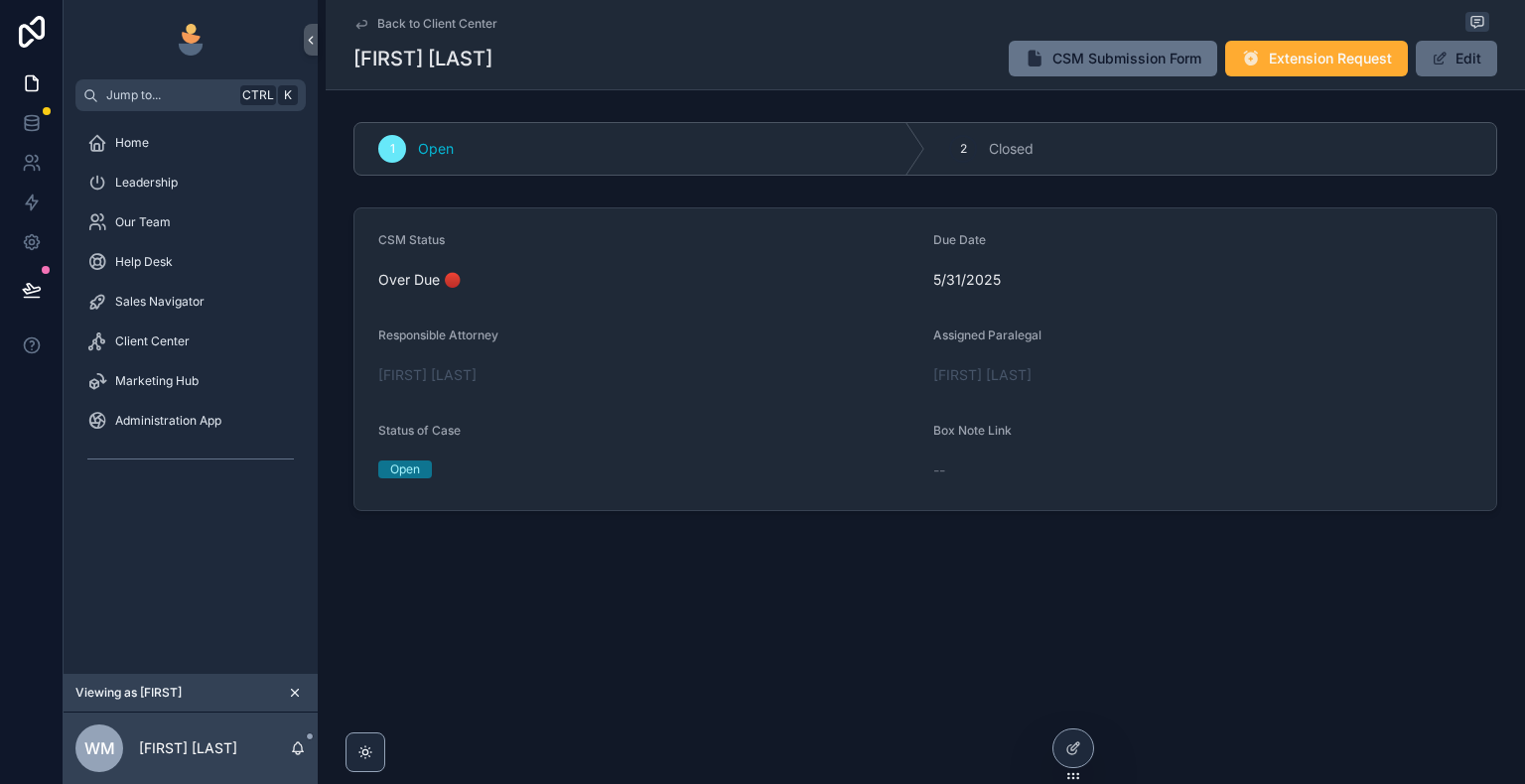 click on "Edit" at bounding box center (1456, 59) 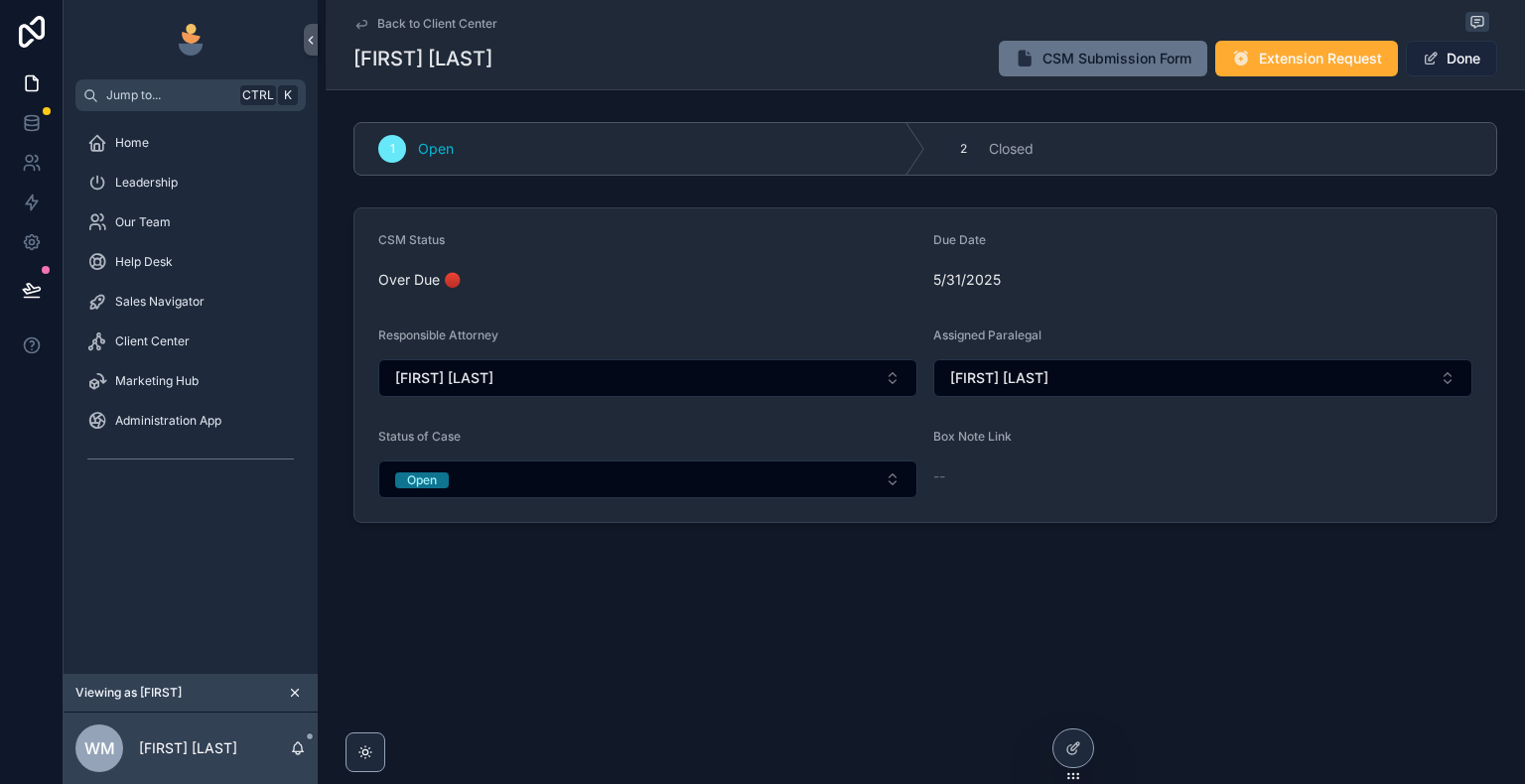 click on "Done" at bounding box center [1452, 59] 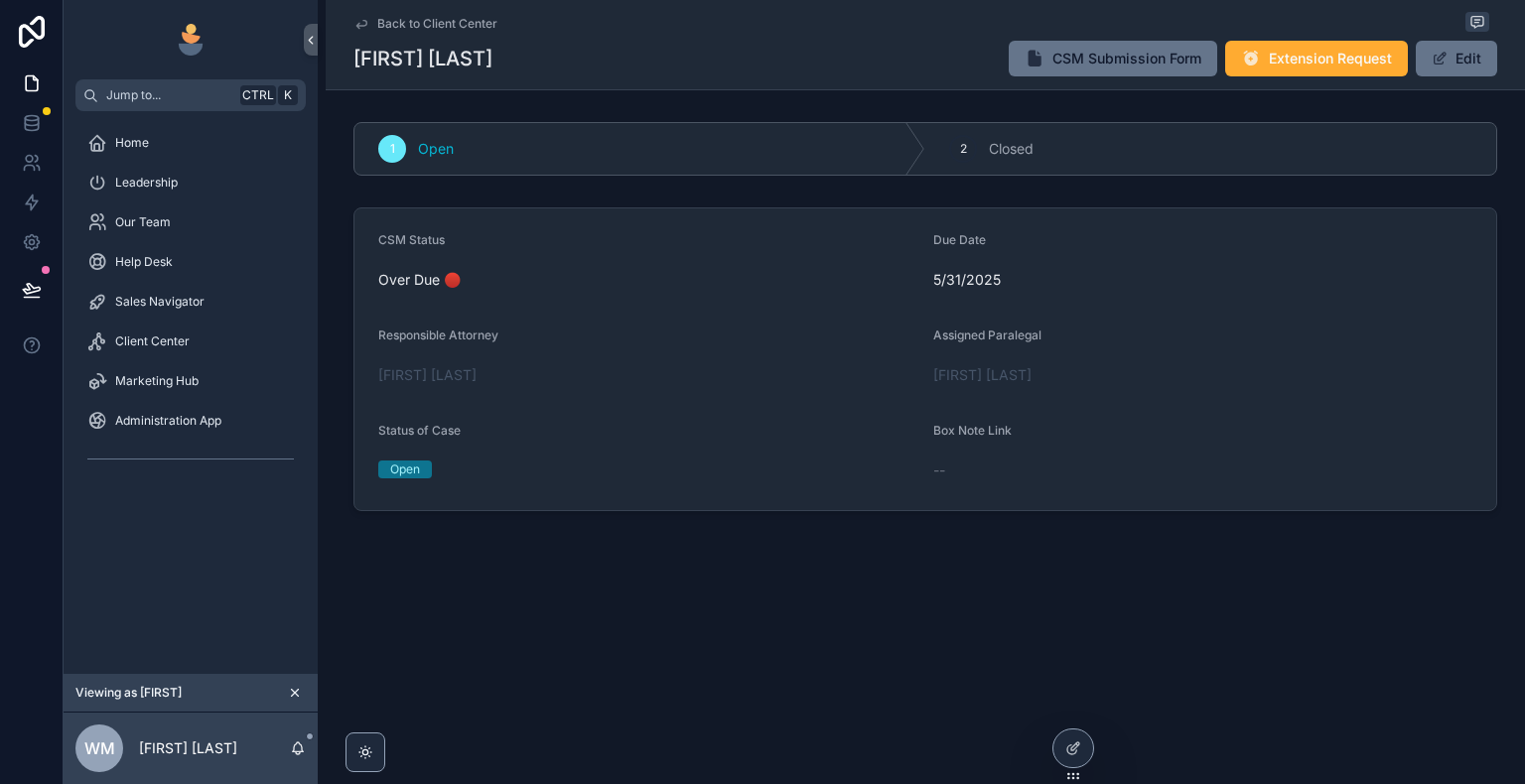 click on "Back to Client Center" at bounding box center [425, 24] 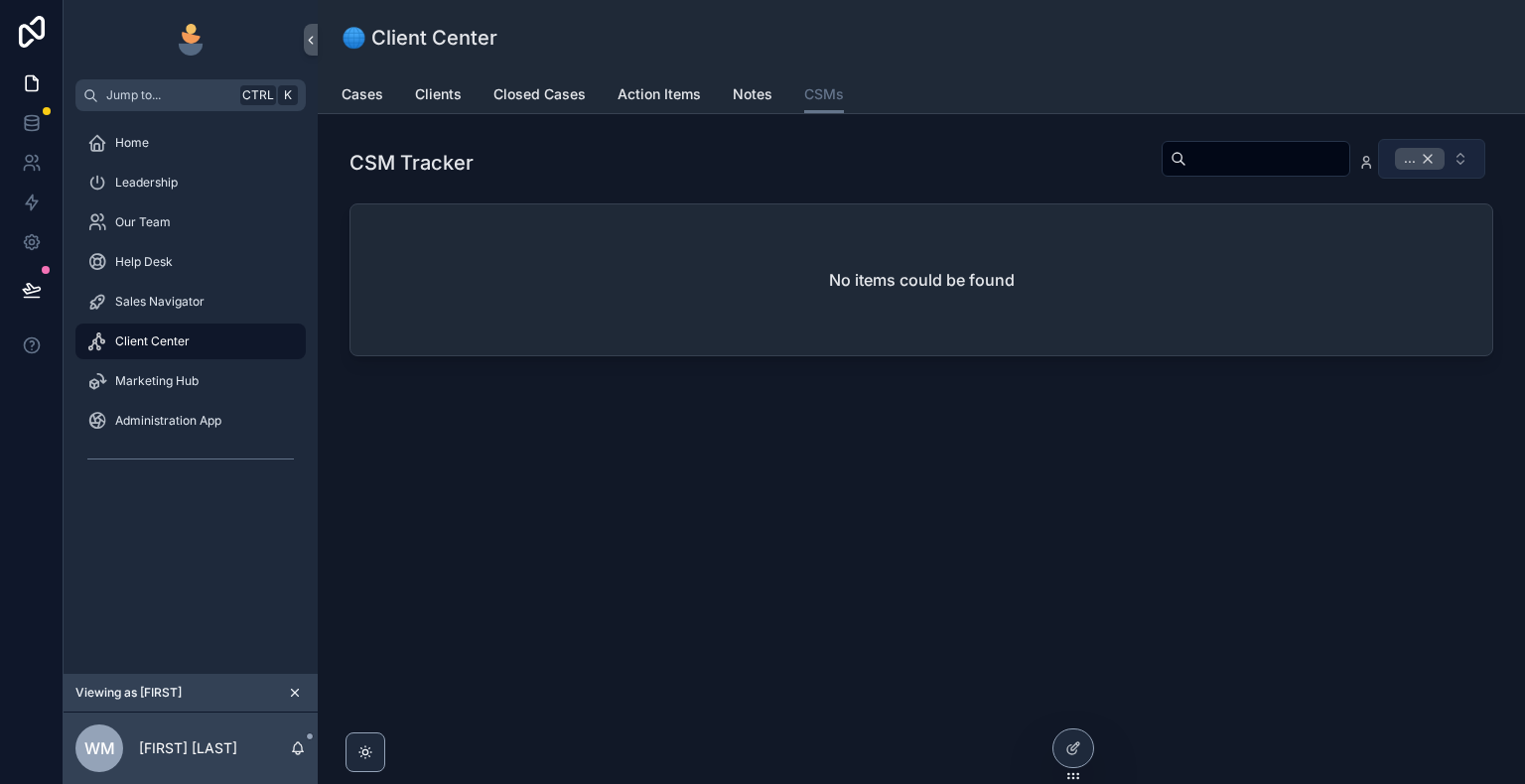 click on "..." at bounding box center (1420, 159) 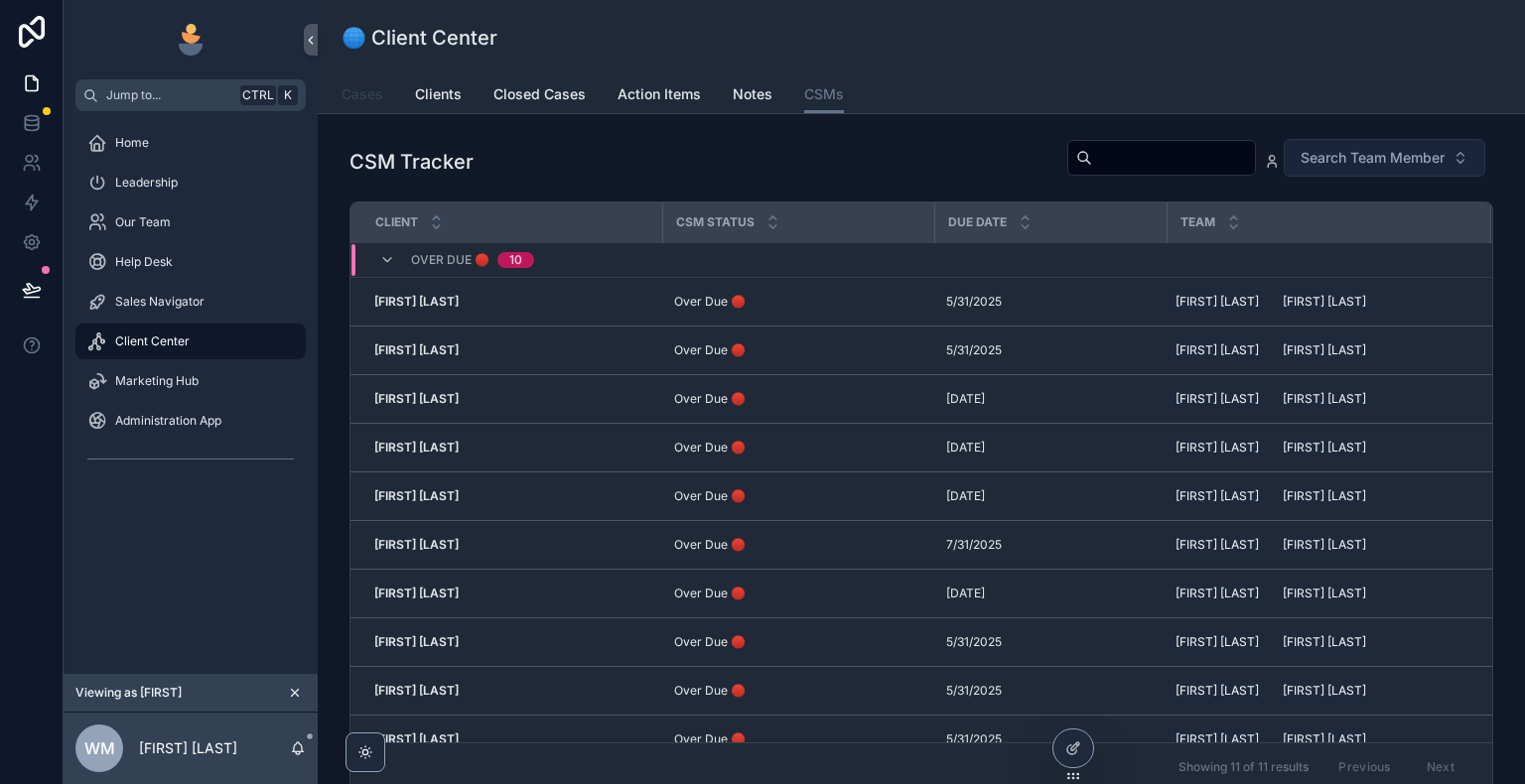 click on "Cases" at bounding box center (362, 94) 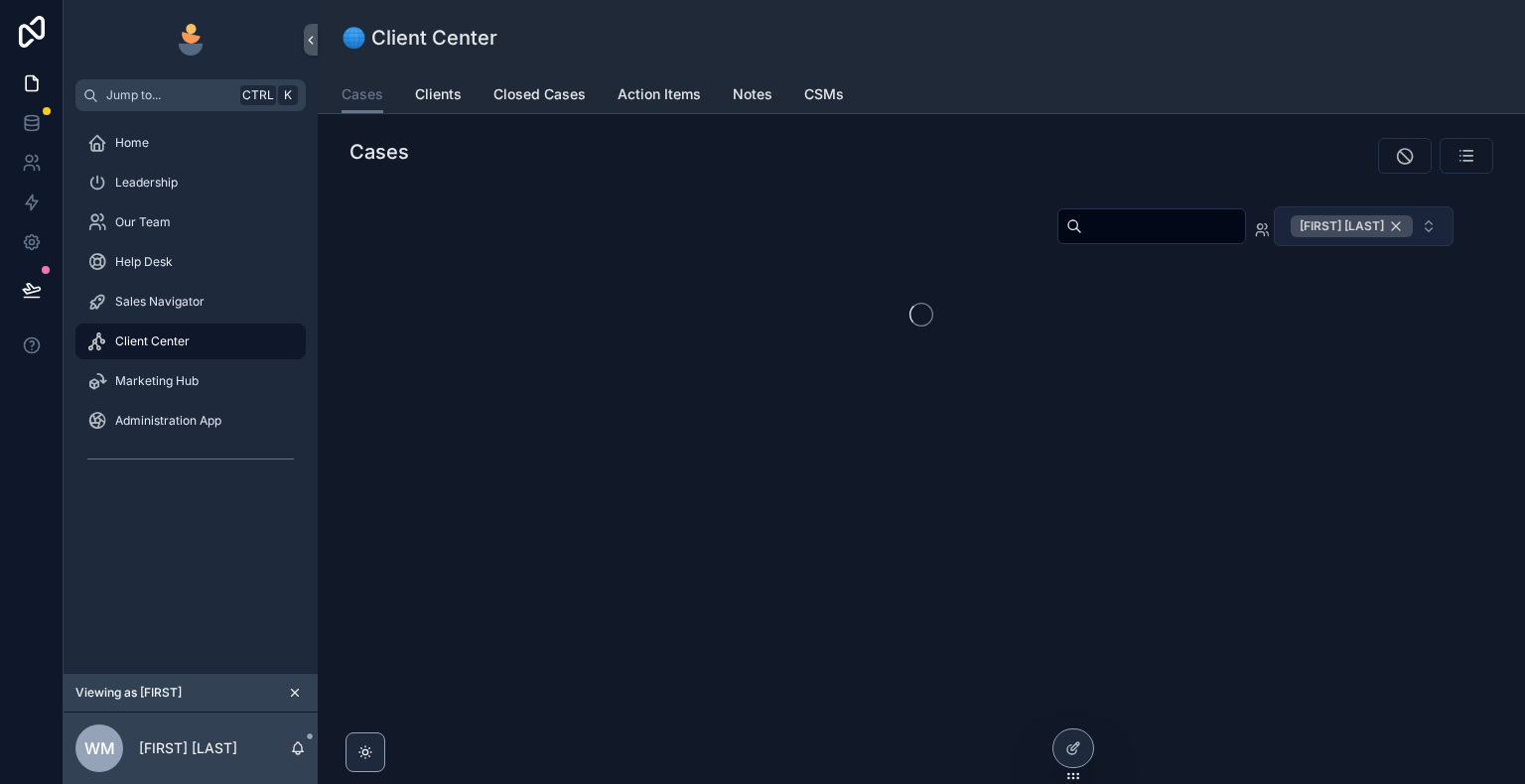 click on "[FIRST] [LAST]" at bounding box center [1351, 226] 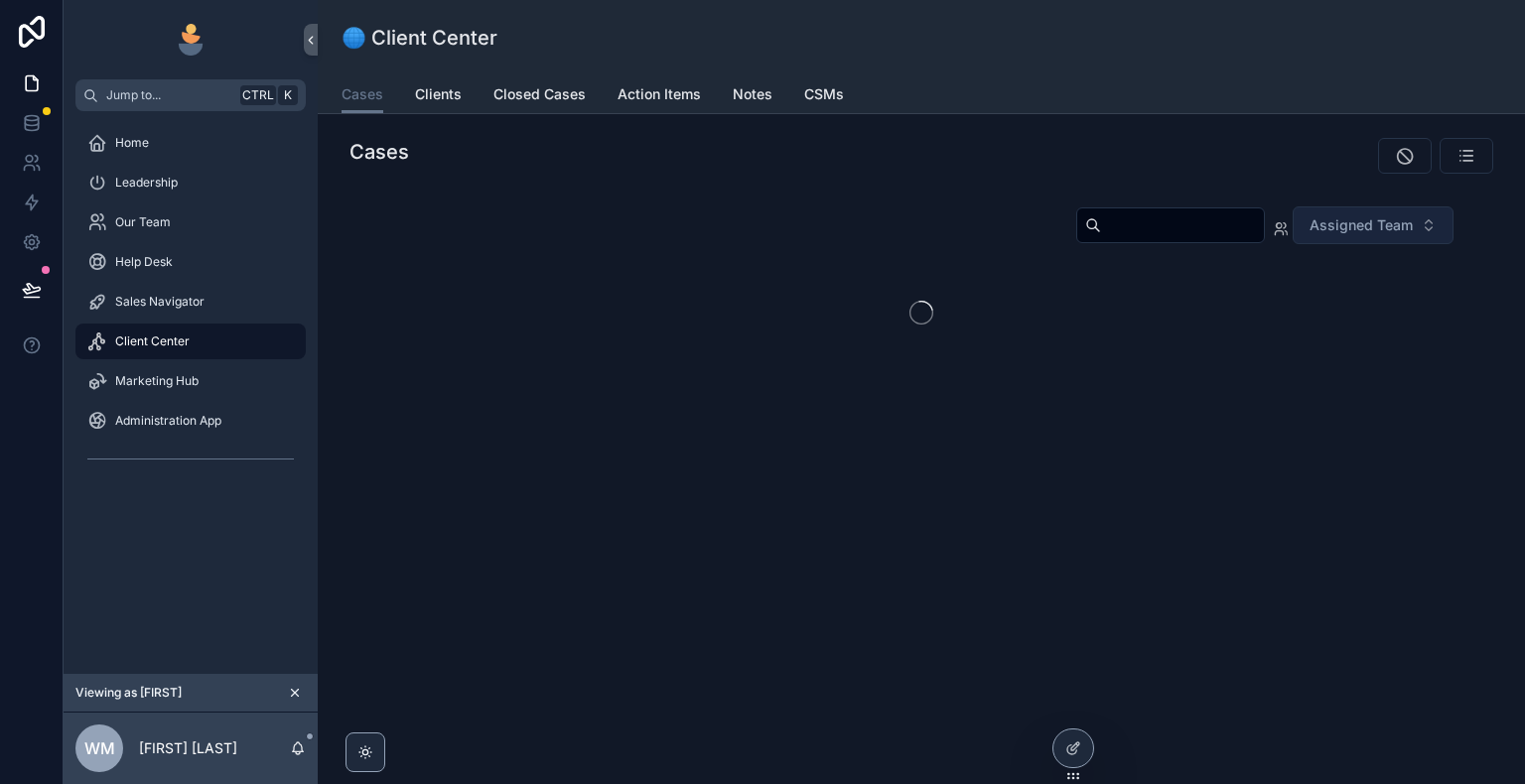 click at bounding box center [1215, 156] 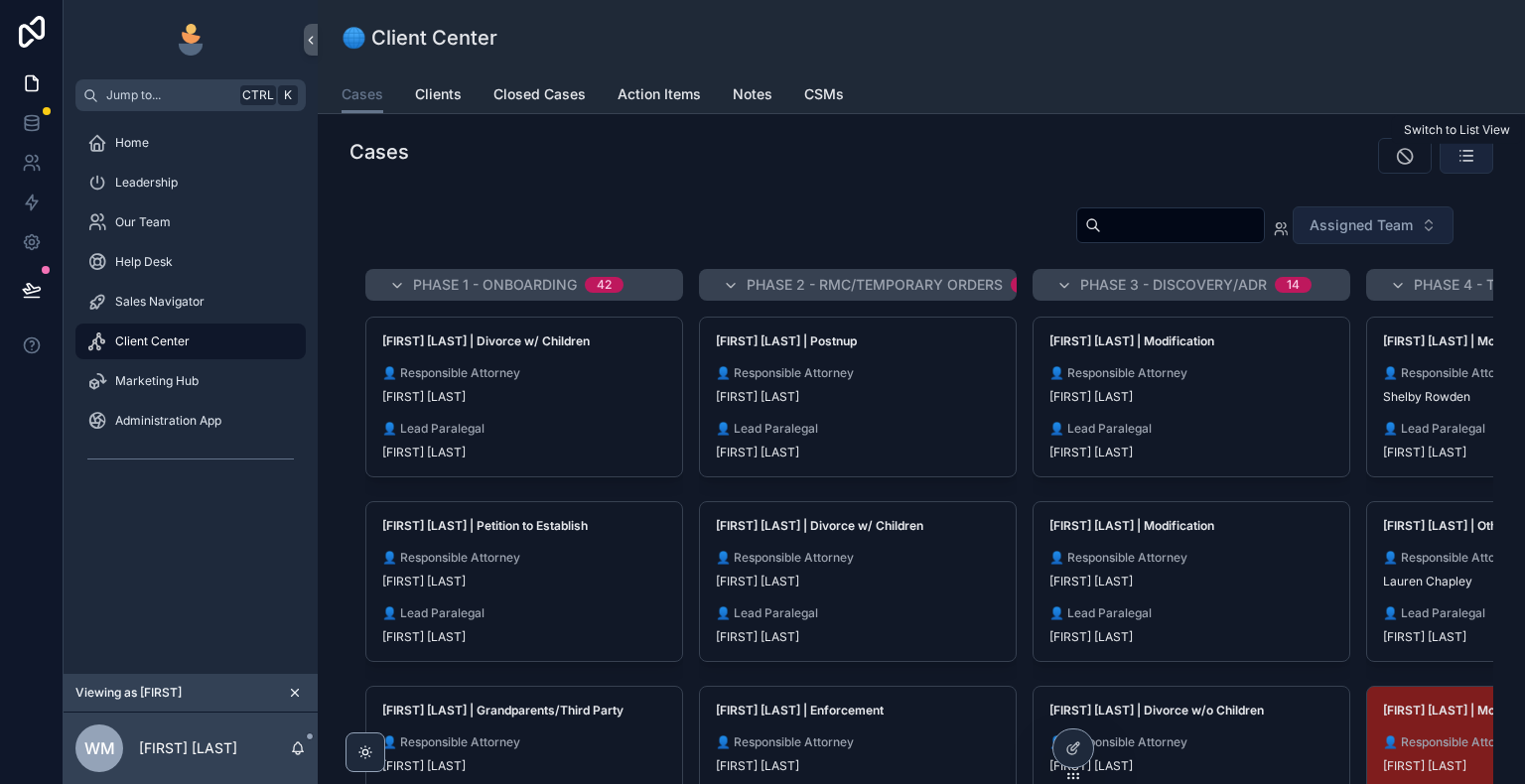 click at bounding box center [1466, 156] 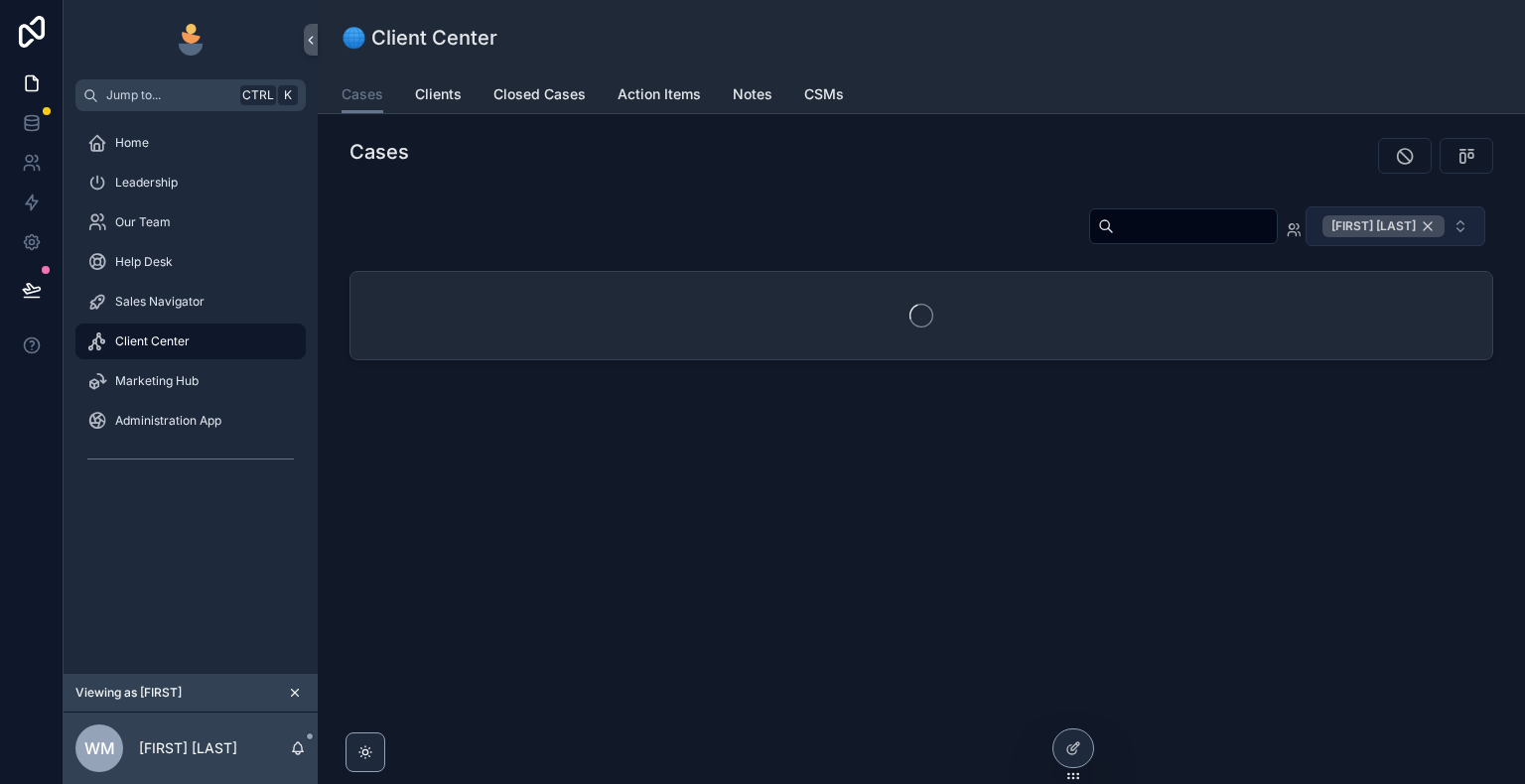 click on "[FIRST] [LAST]" at bounding box center (1383, 226) 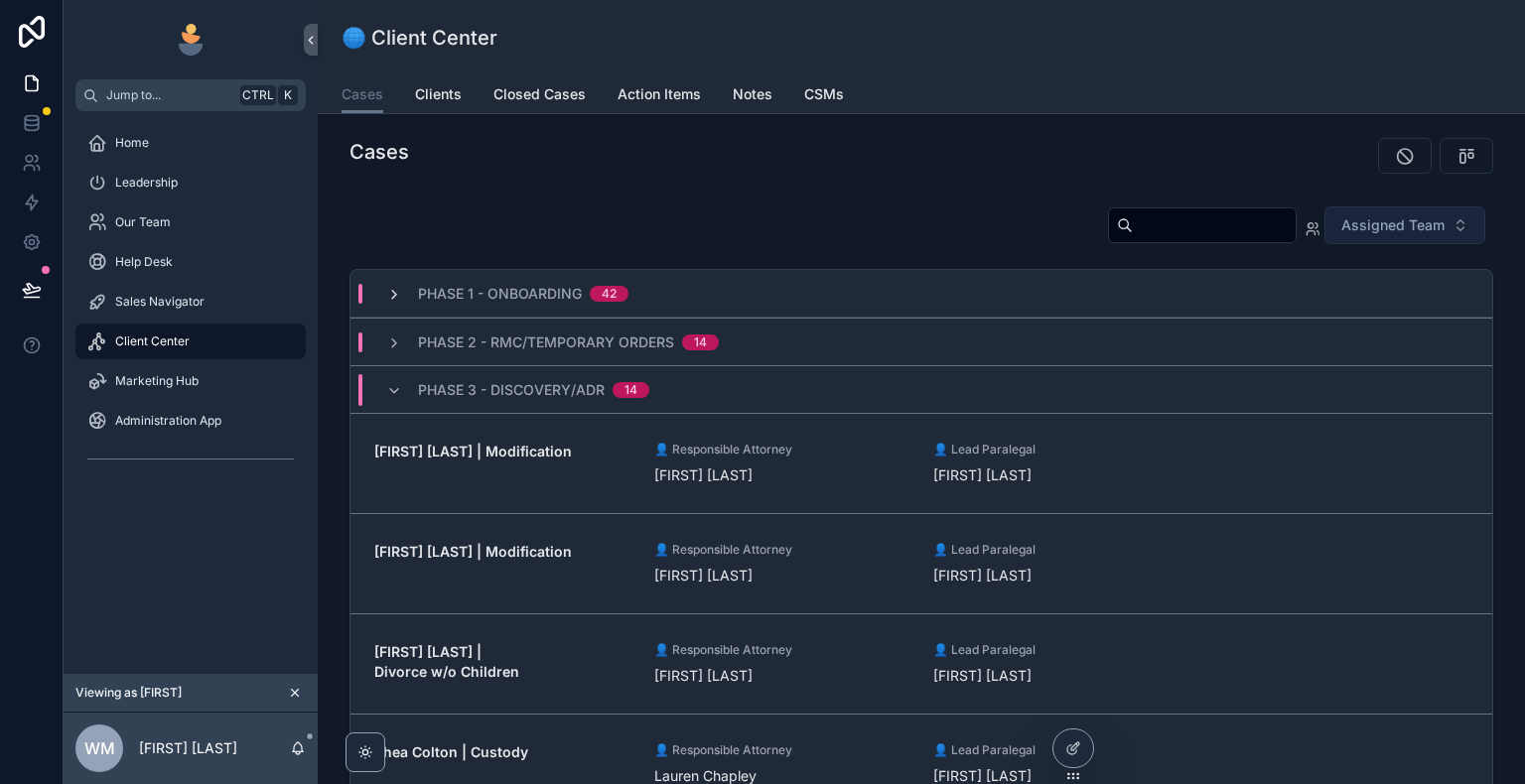 click at bounding box center [394, 295] 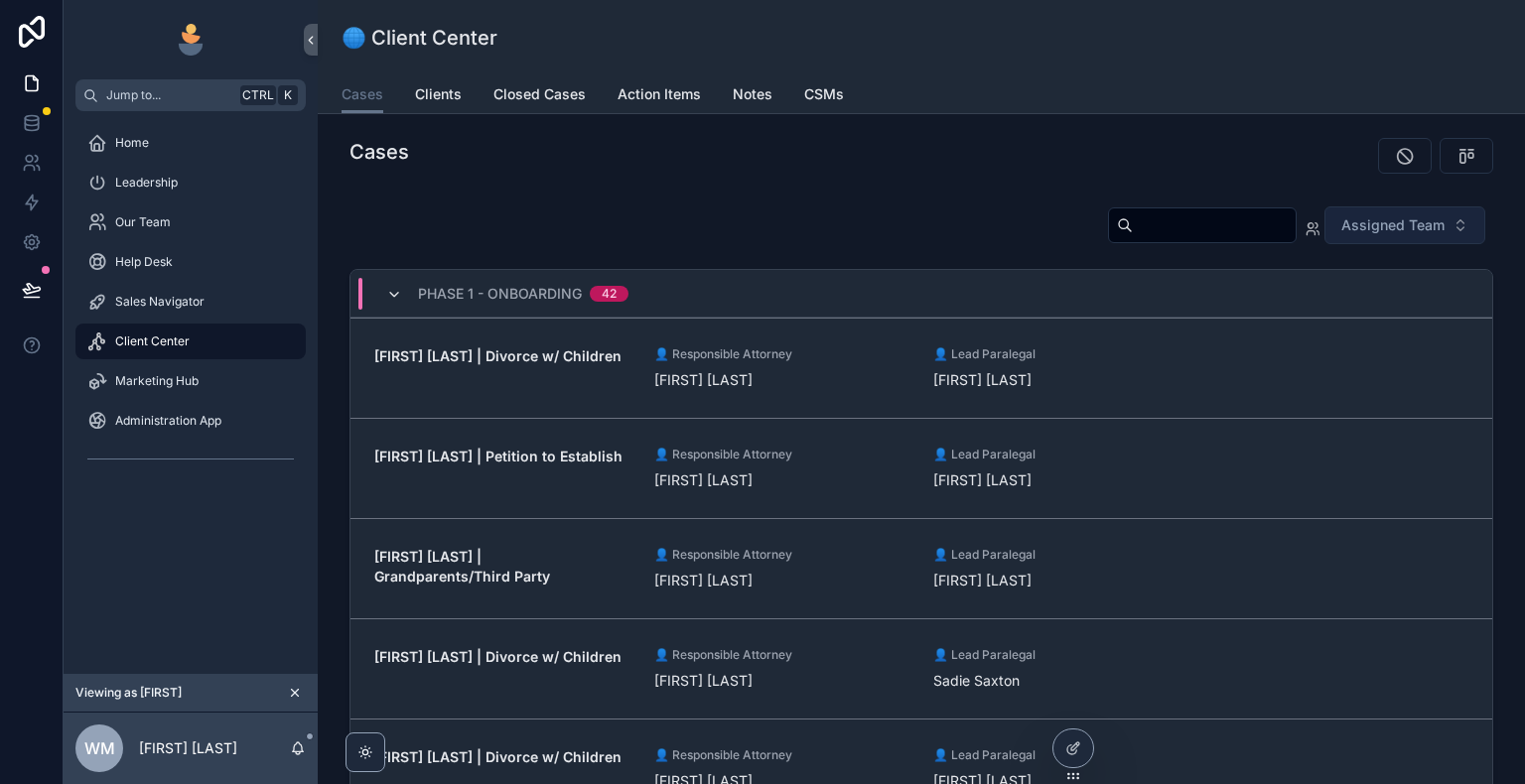 click at bounding box center (394, 295) 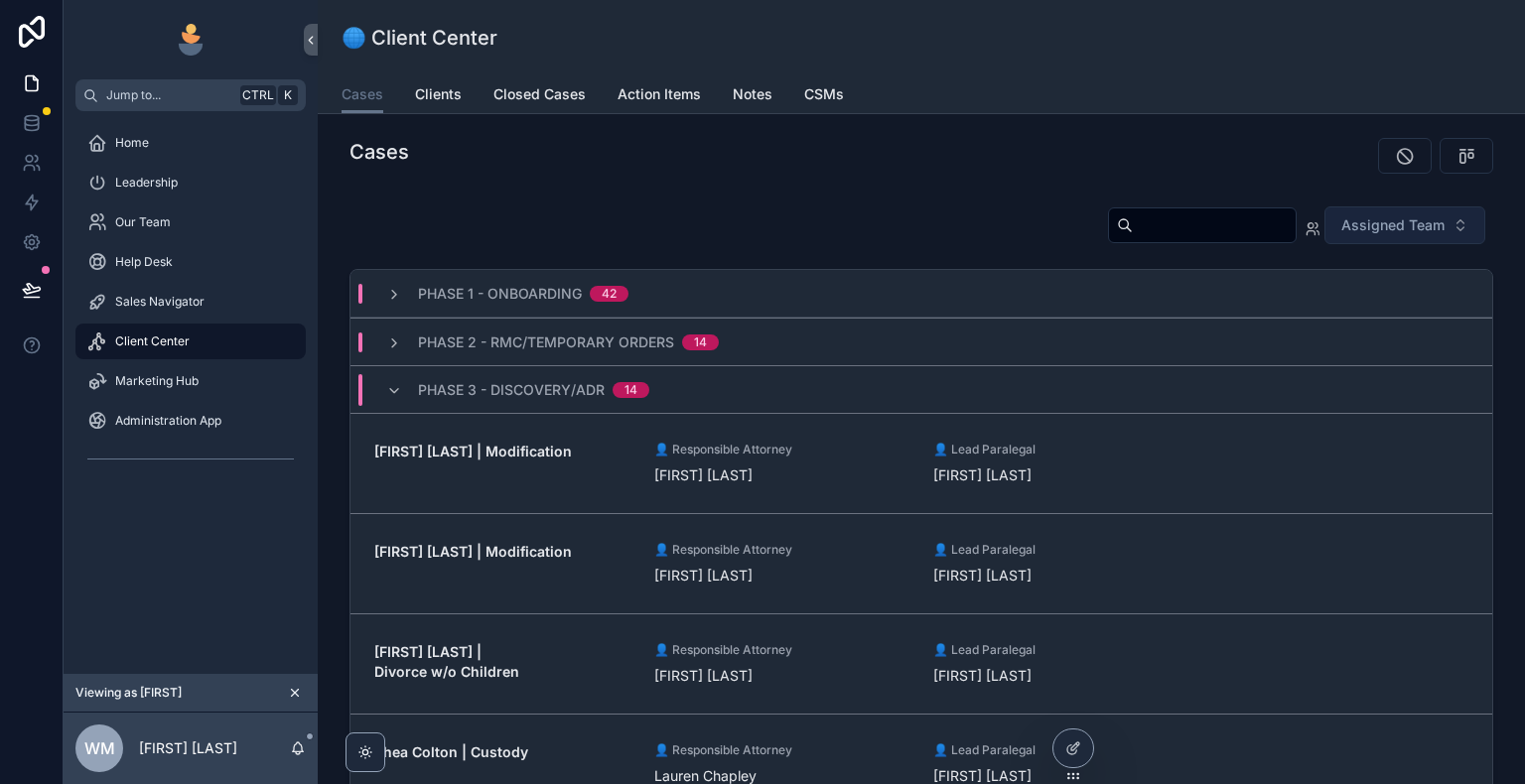 click on "Phase 3 - Discovery/ADR 14" at bounding box center (517, 390) 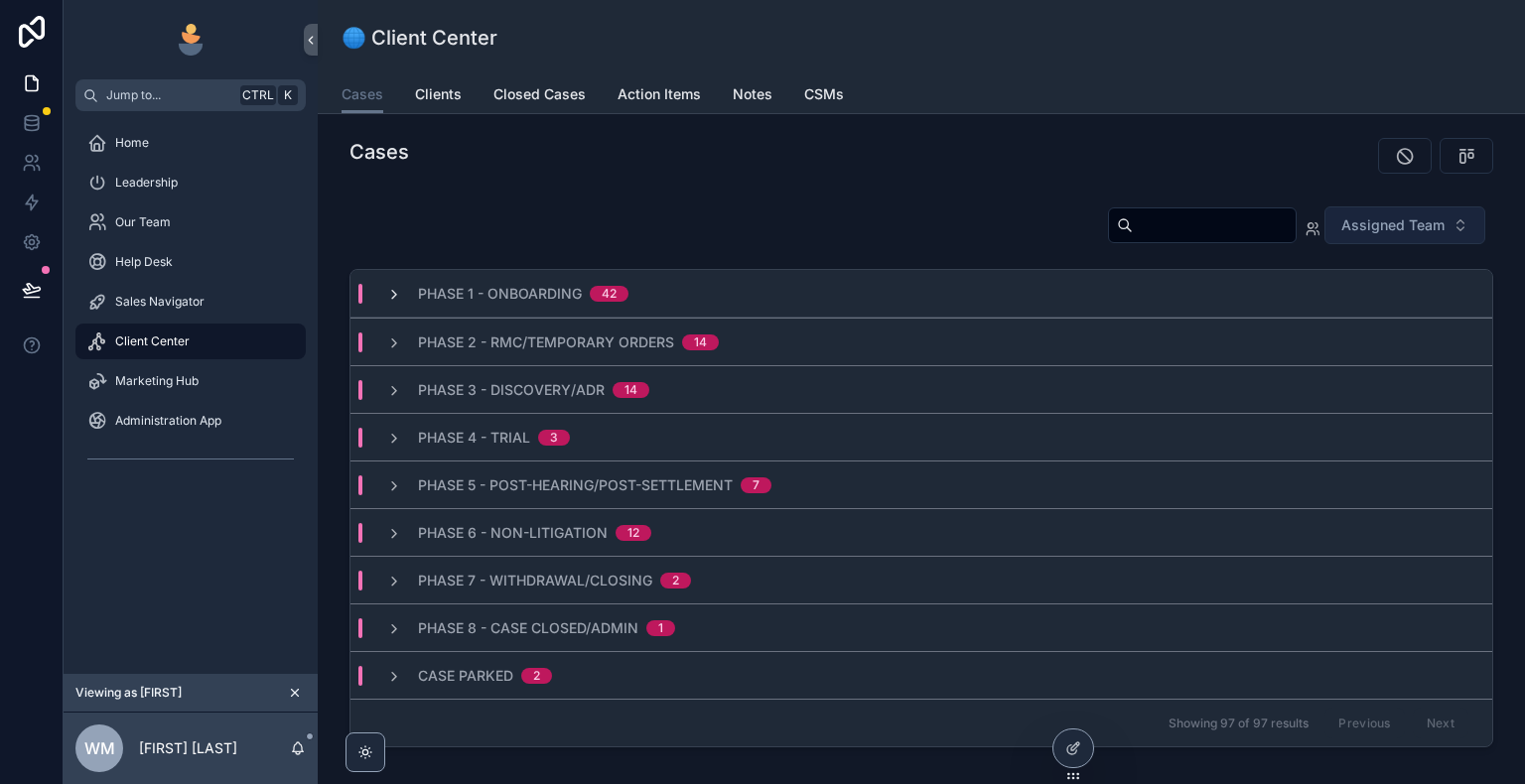 click at bounding box center [394, 295] 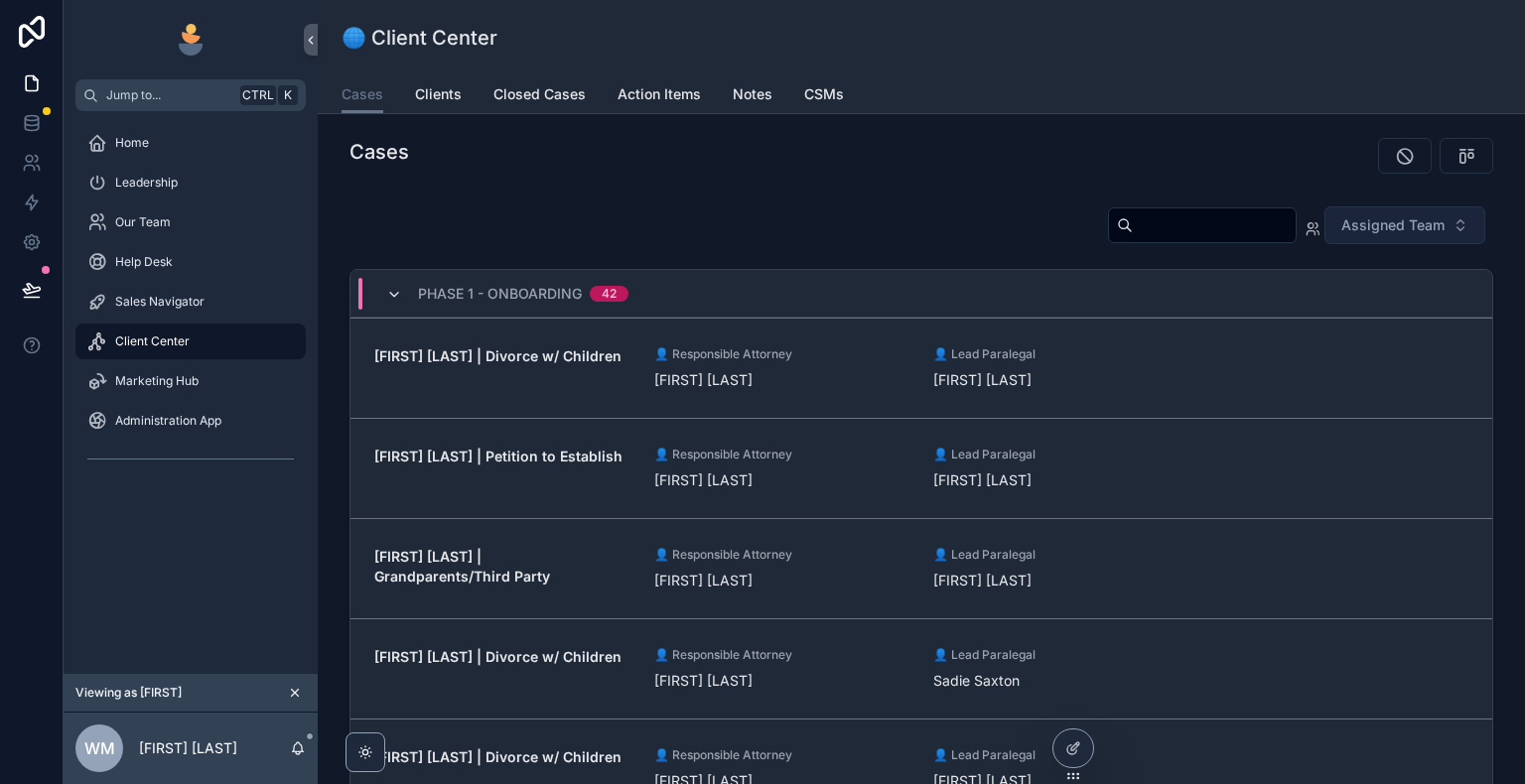 click at bounding box center [394, 295] 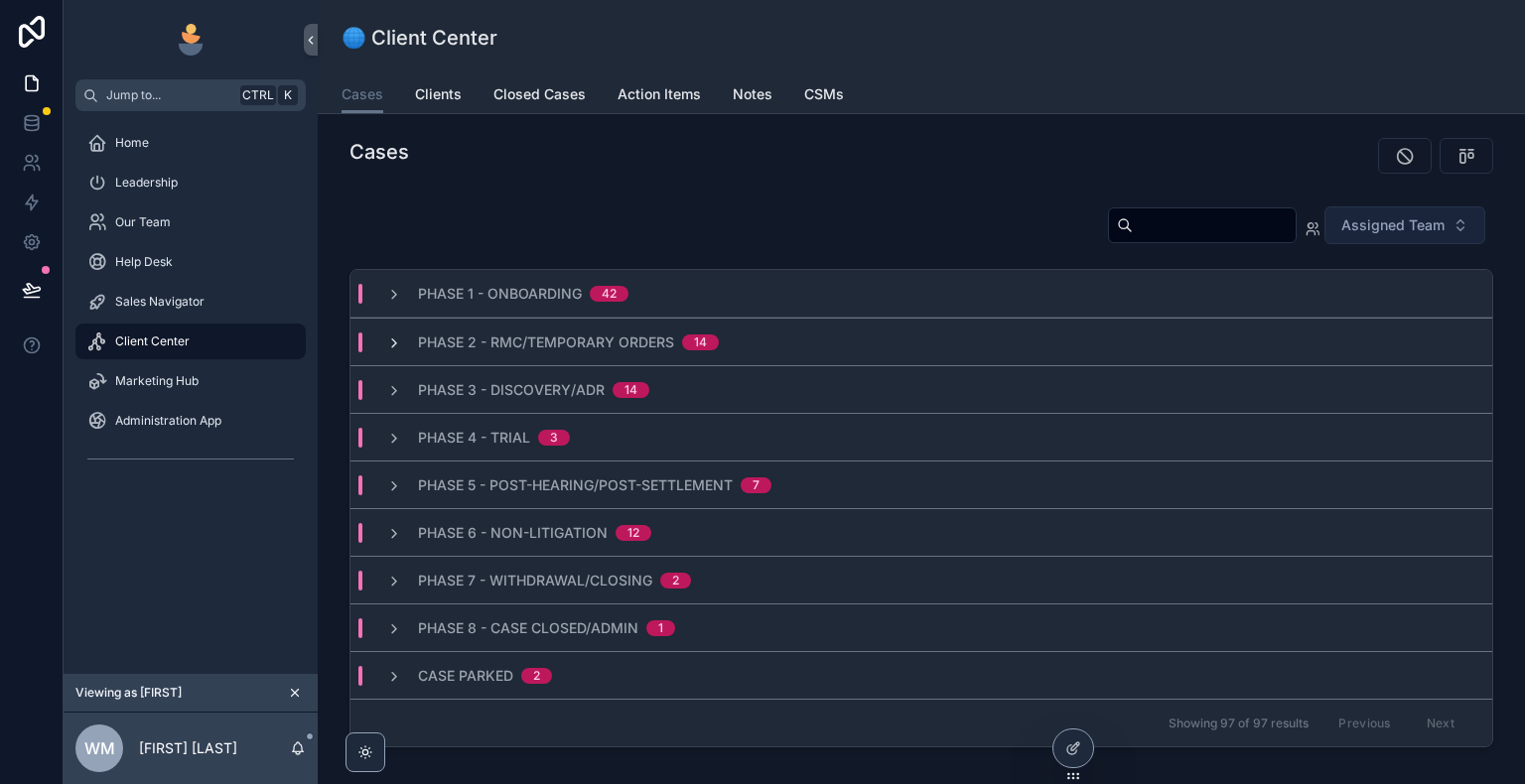 click at bounding box center (394, 343) 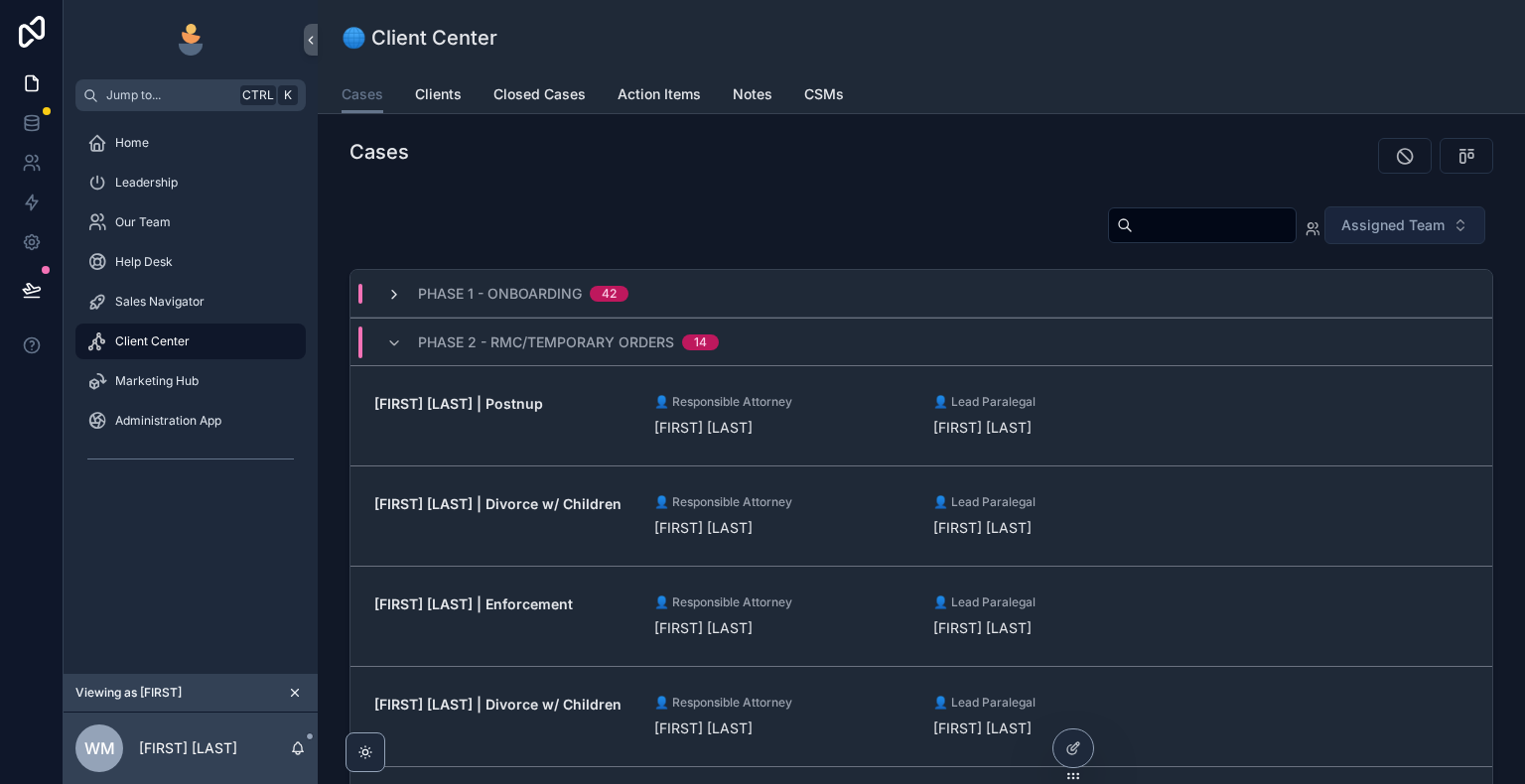 click at bounding box center [394, 295] 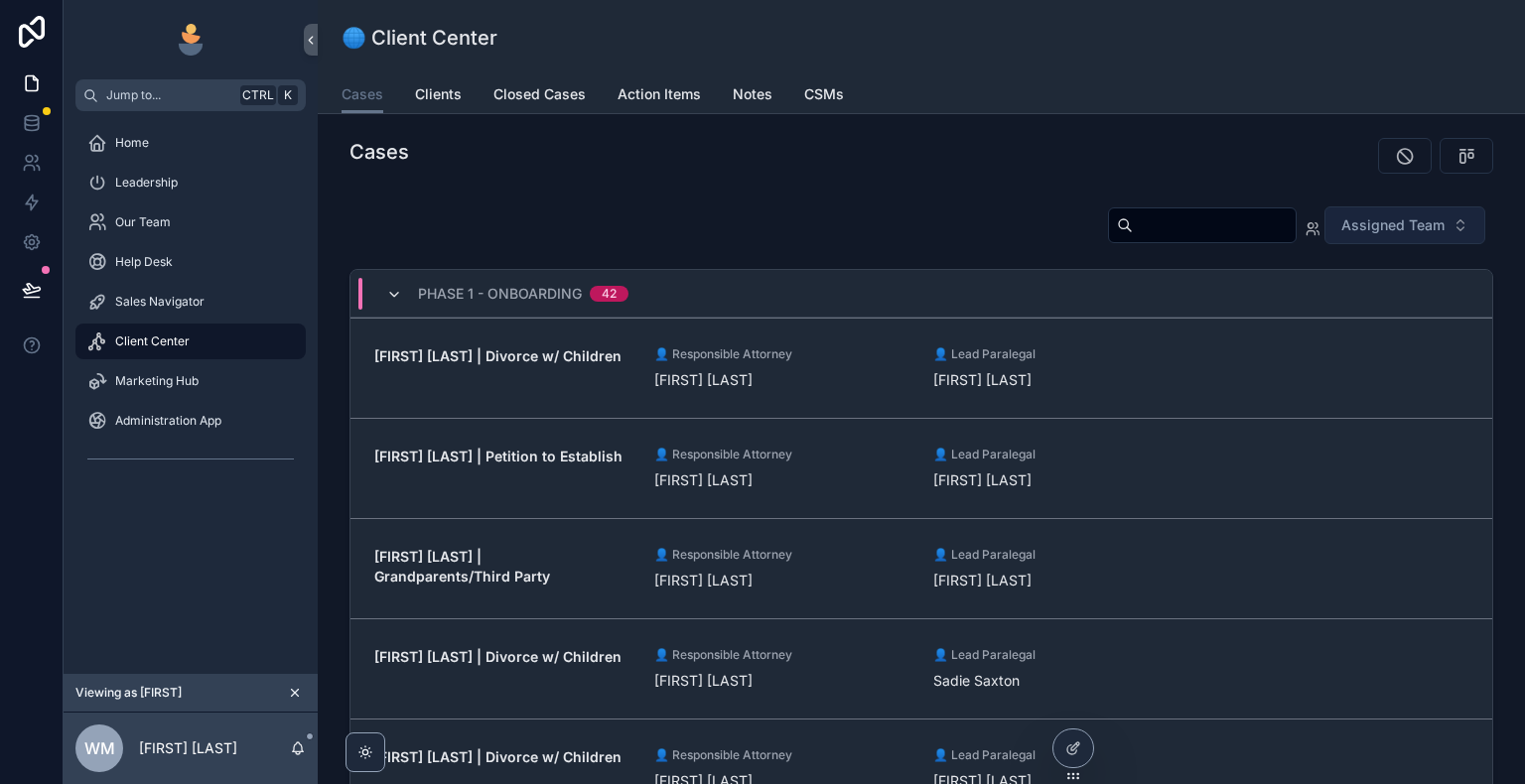 click at bounding box center (394, 295) 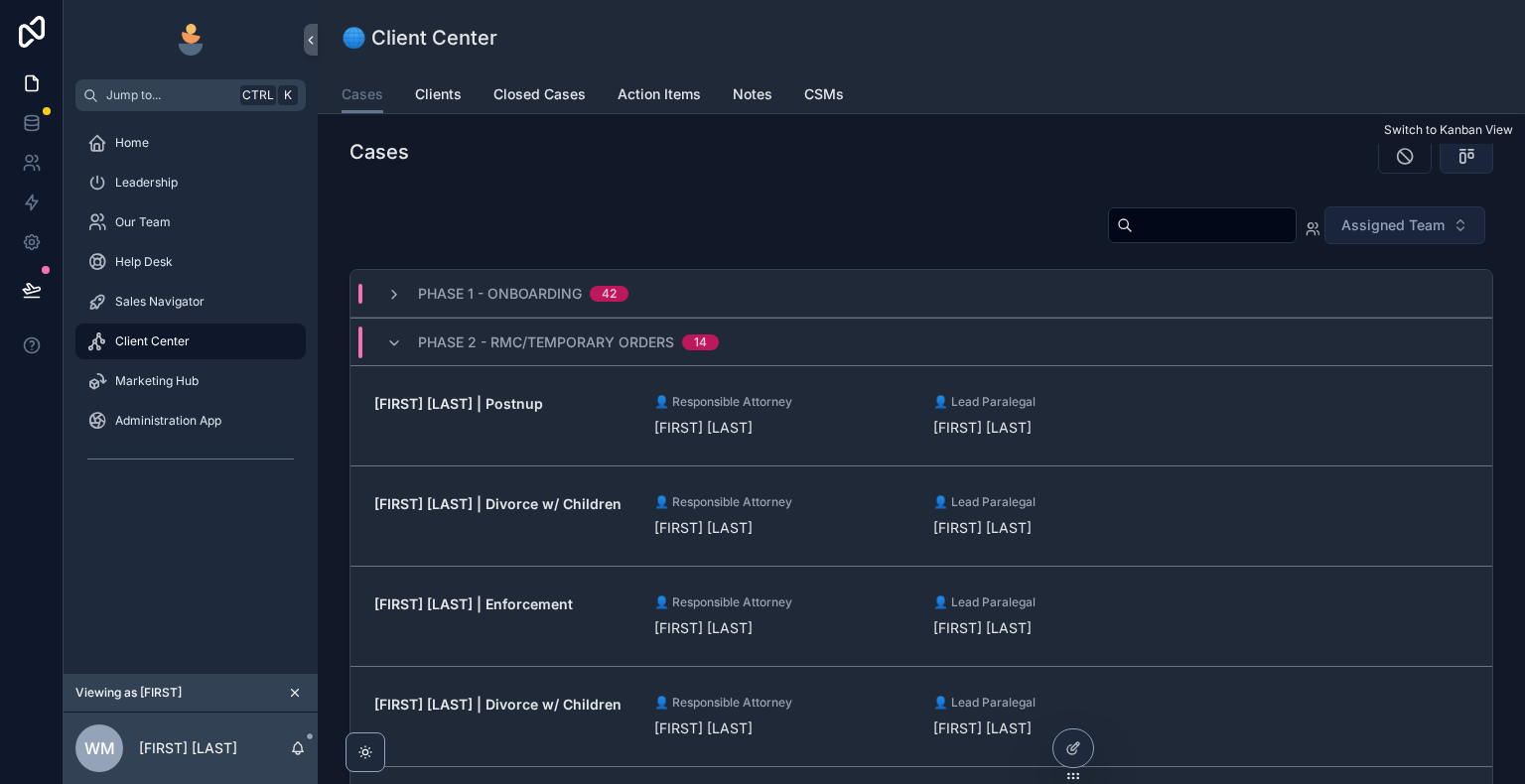click at bounding box center [1466, 156] 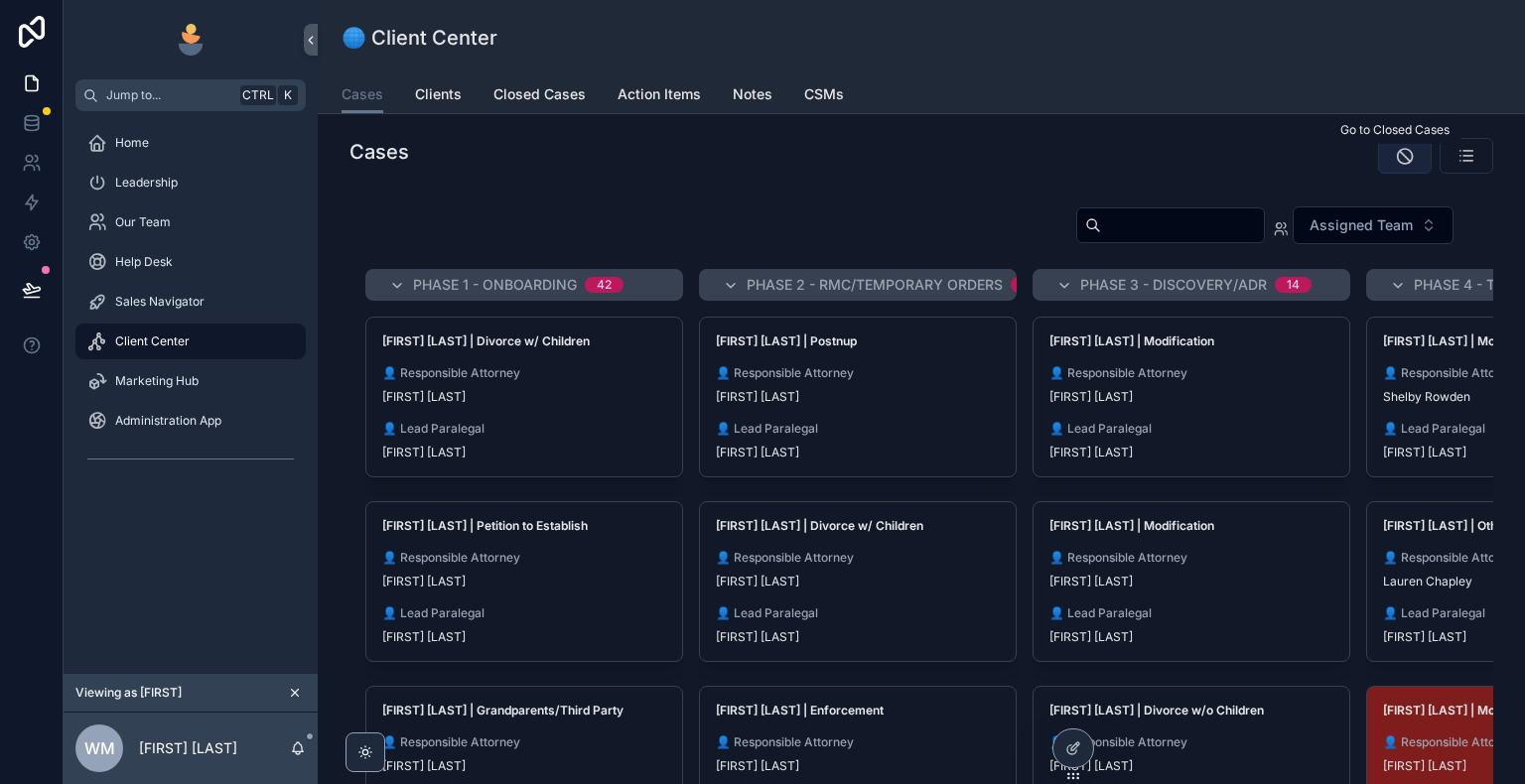 click at bounding box center (1405, 156) 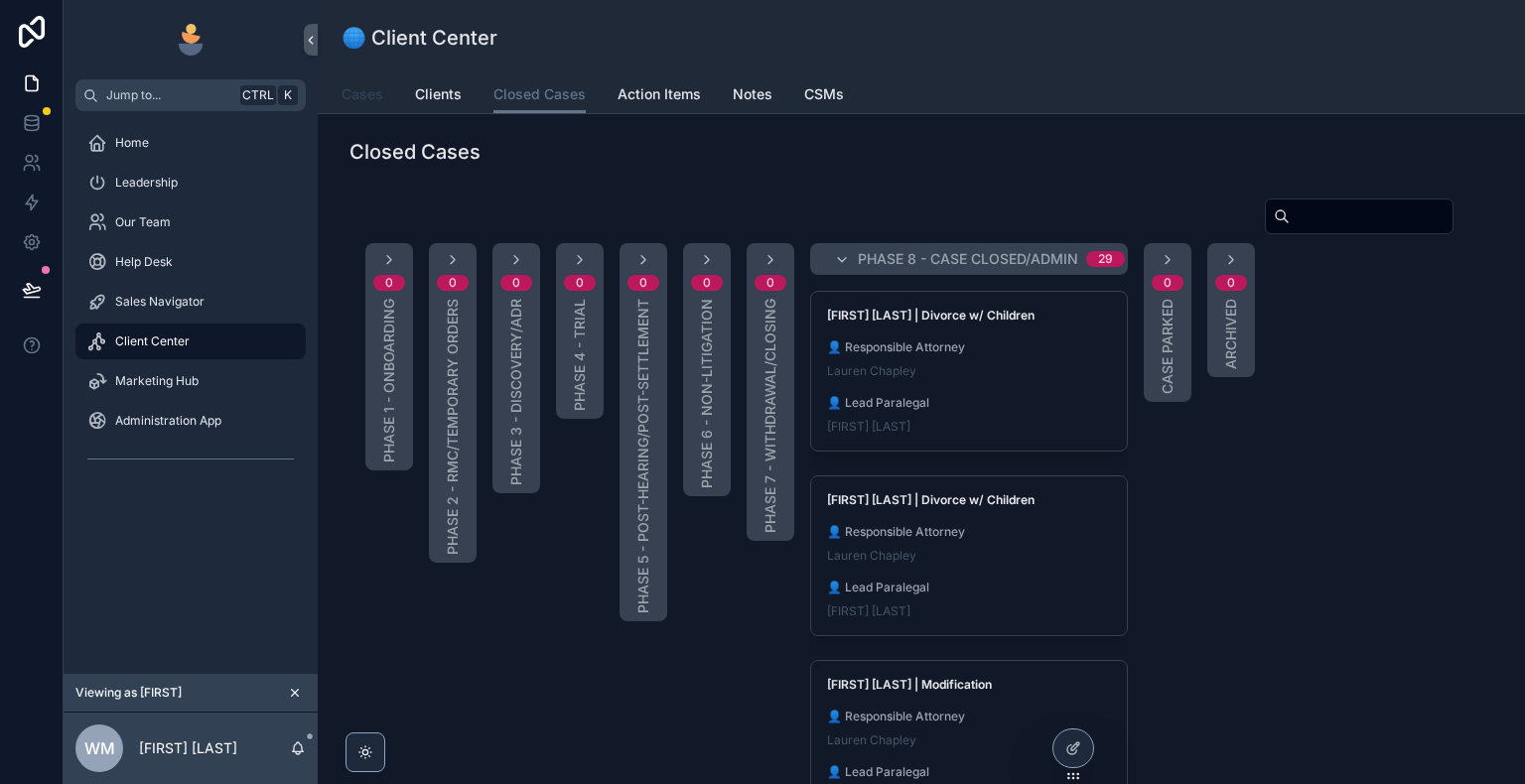 click on "Cases" at bounding box center (362, 94) 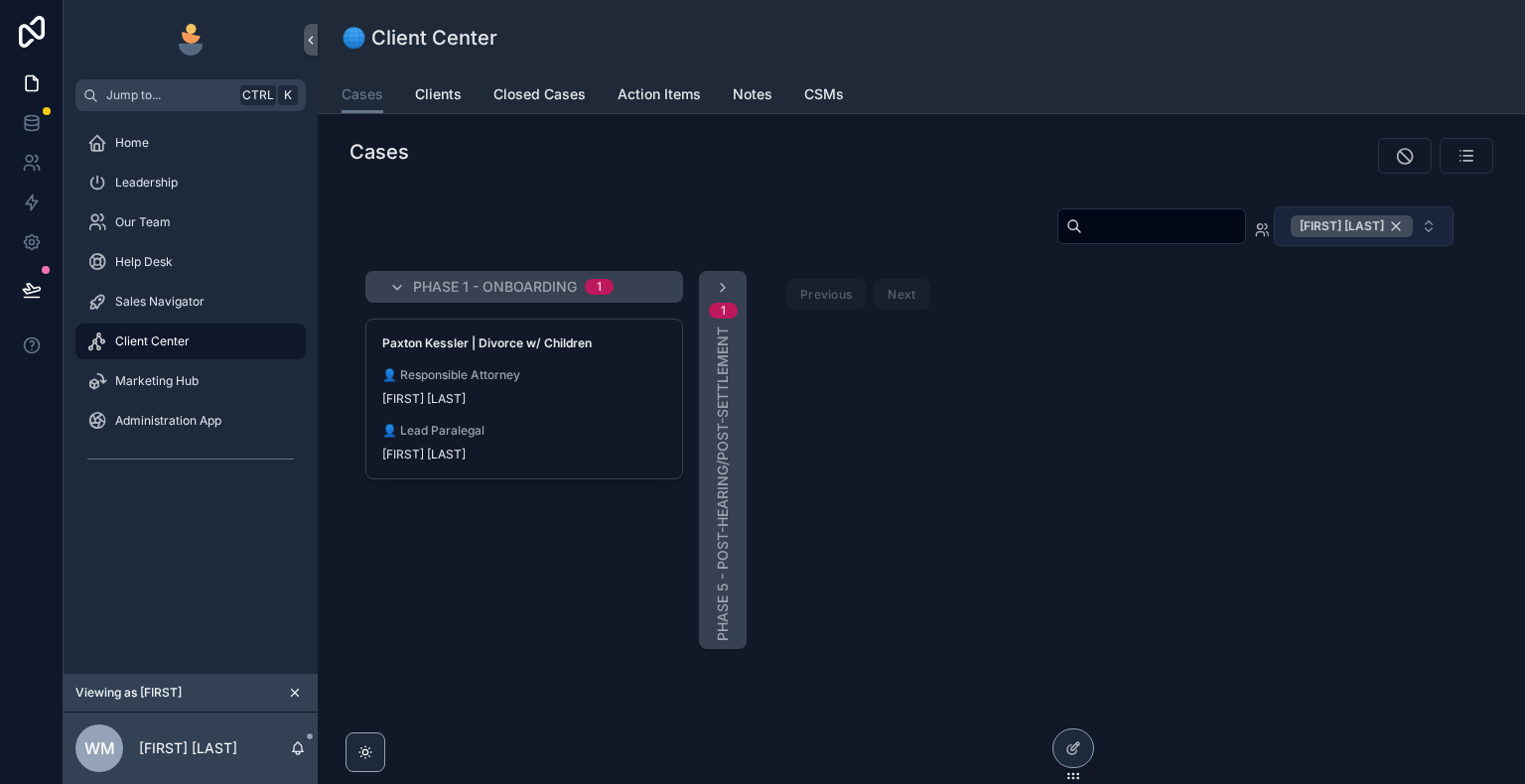 click on "[FIRST] [LAST]" at bounding box center (1351, 226) 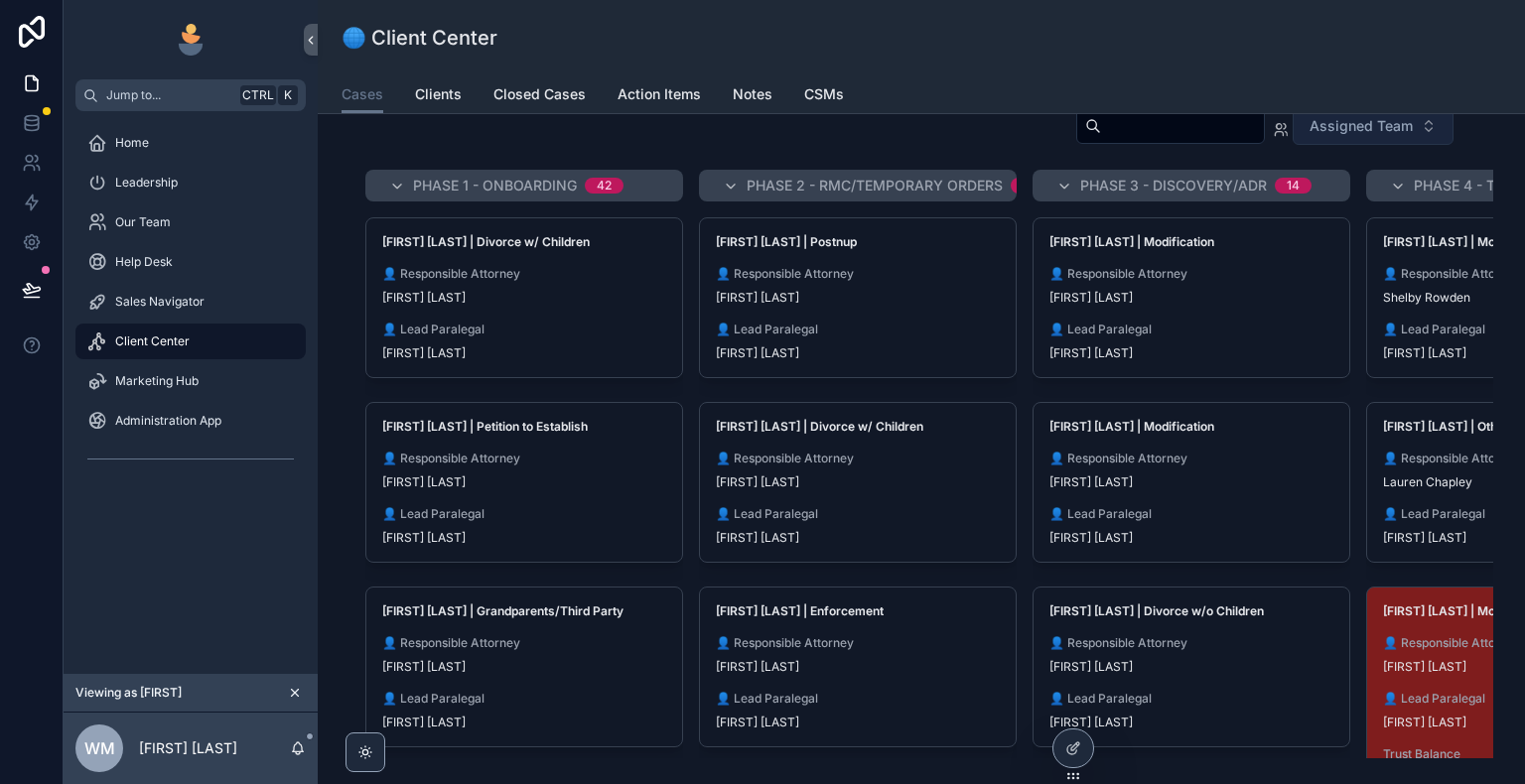 scroll, scrollTop: 0, scrollLeft: 0, axis: both 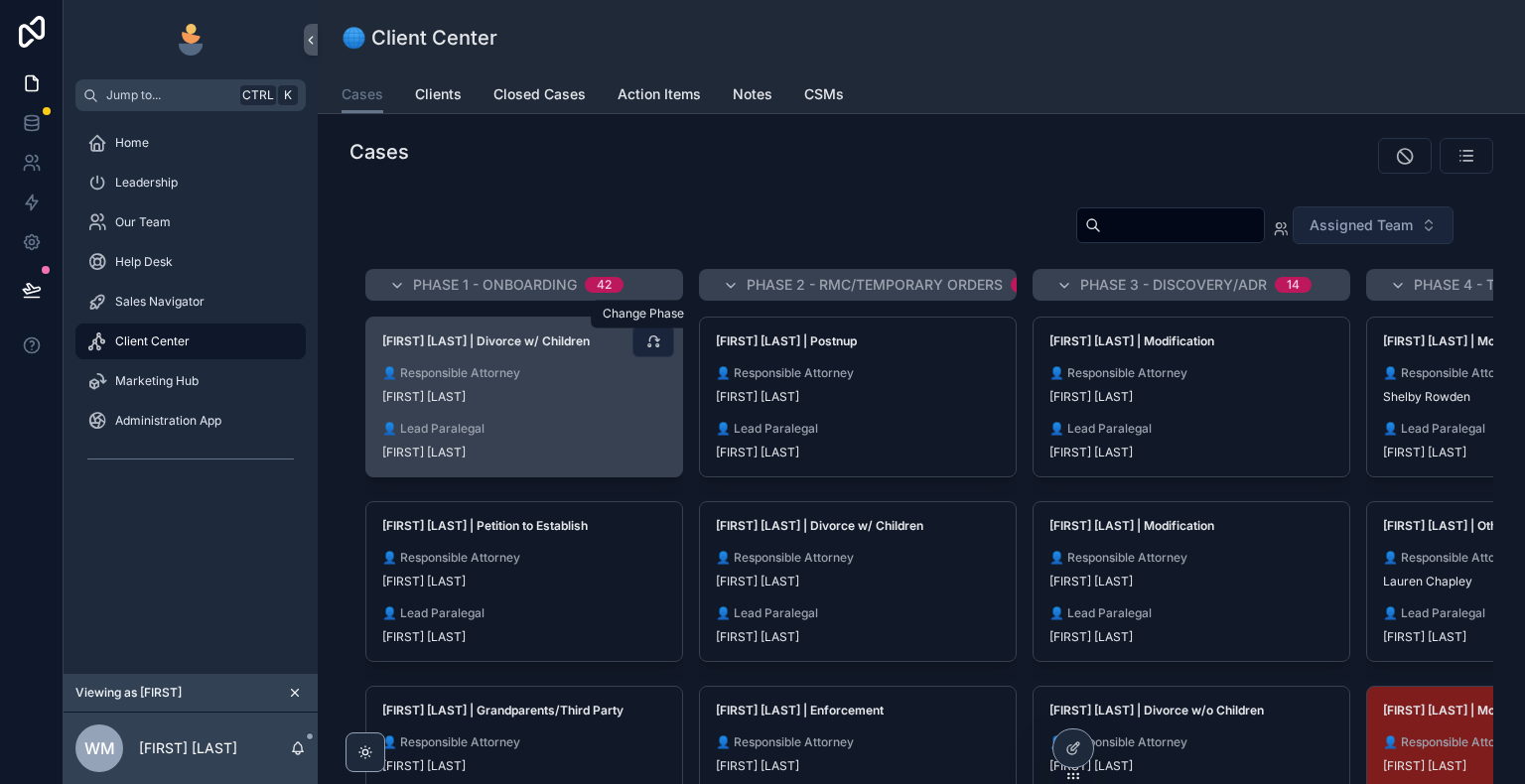 click at bounding box center (653, 341) 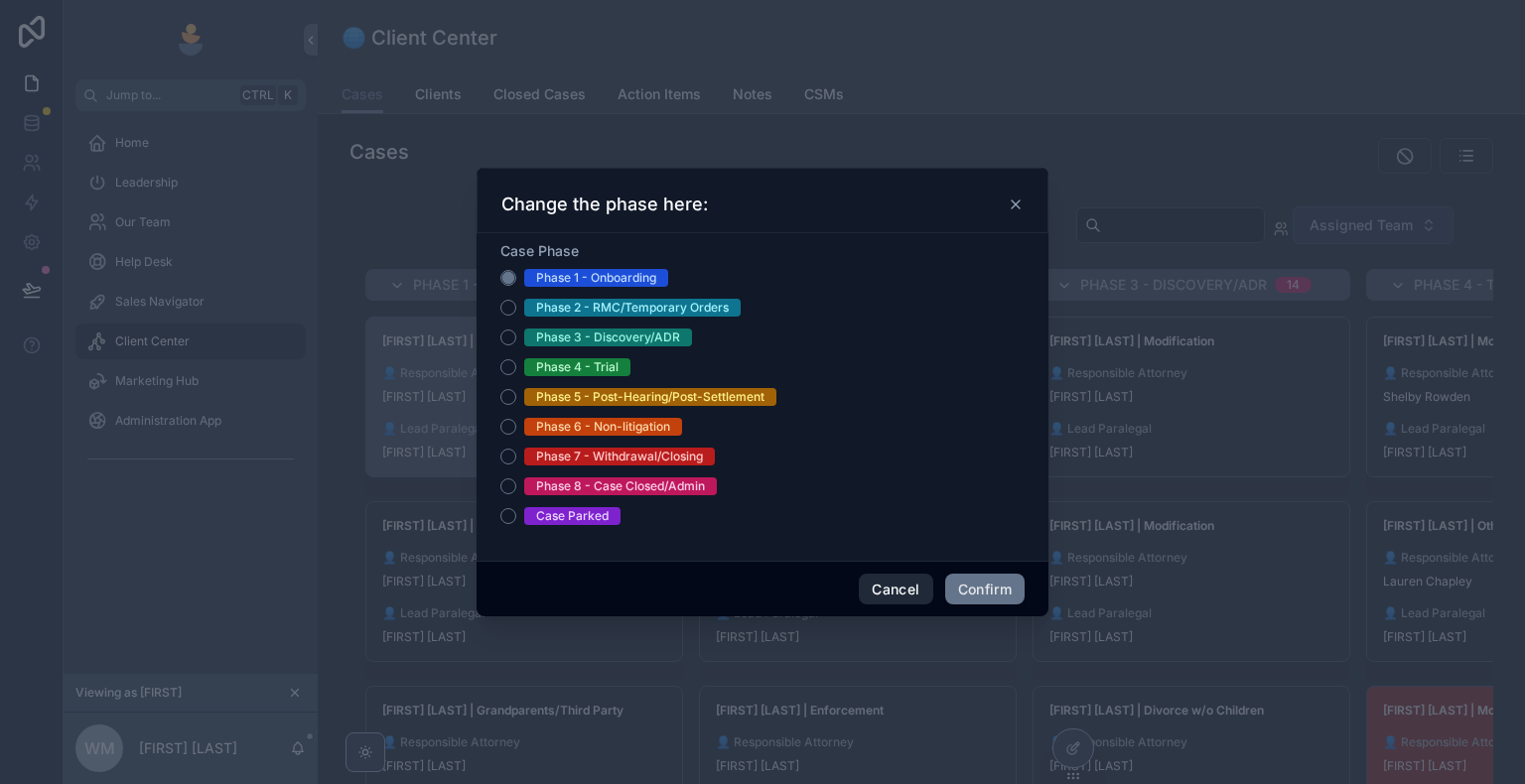click on "Cancel" at bounding box center (896, 589) 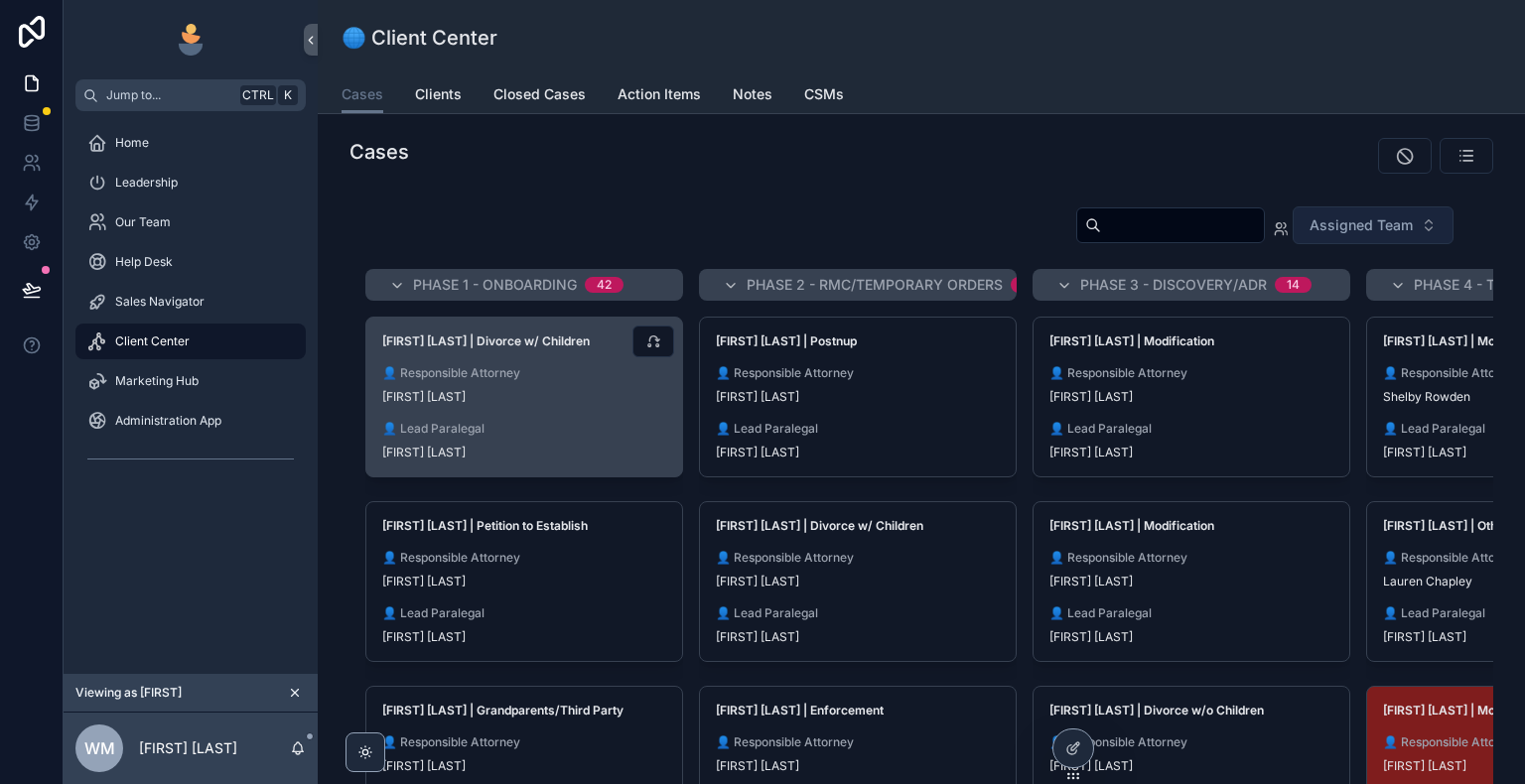 click on "[FIRST] [LAST] | Divorce w/ Children 👤 Responsible Attorney [FIRST] [LAST] 👤 Lead Paralegal [FIRST] [LAST]" at bounding box center [524, 397] 